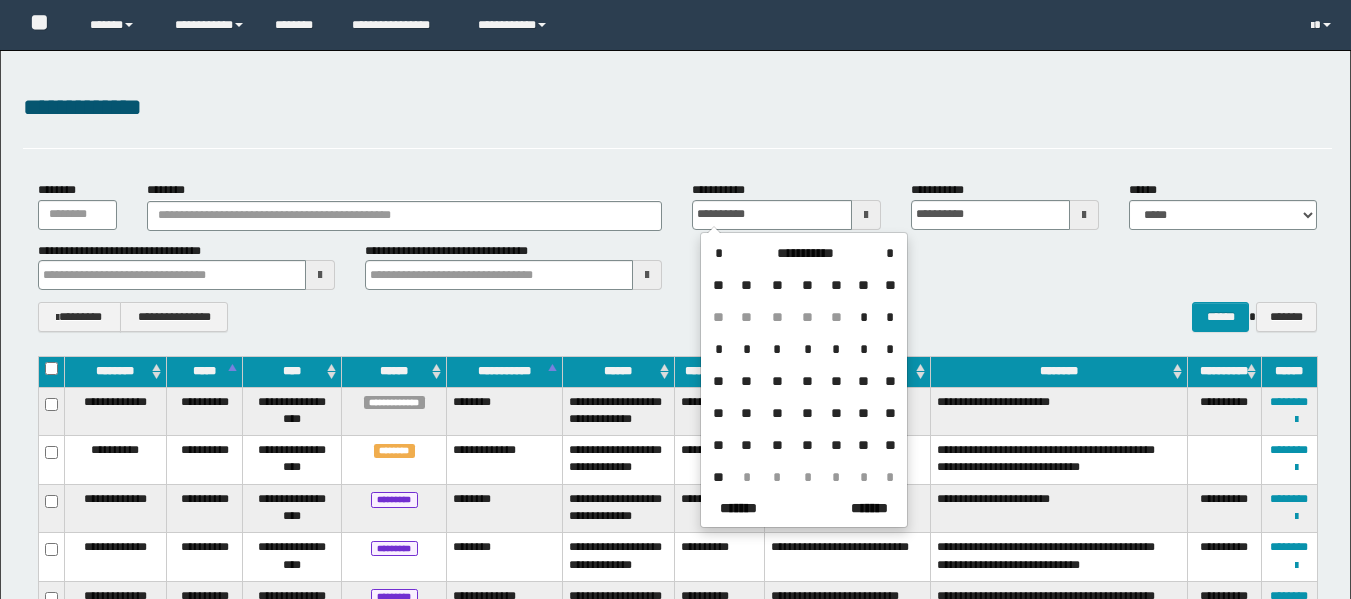 scroll, scrollTop: 0, scrollLeft: 0, axis: both 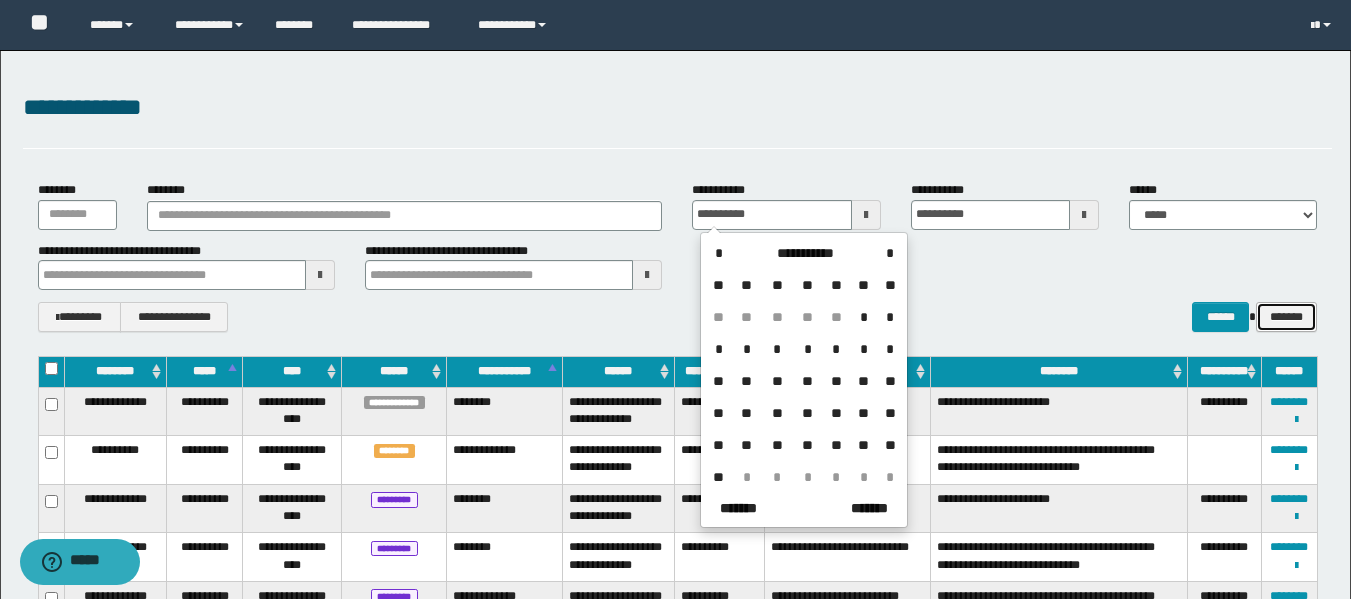 click on "*******" at bounding box center [1286, 317] 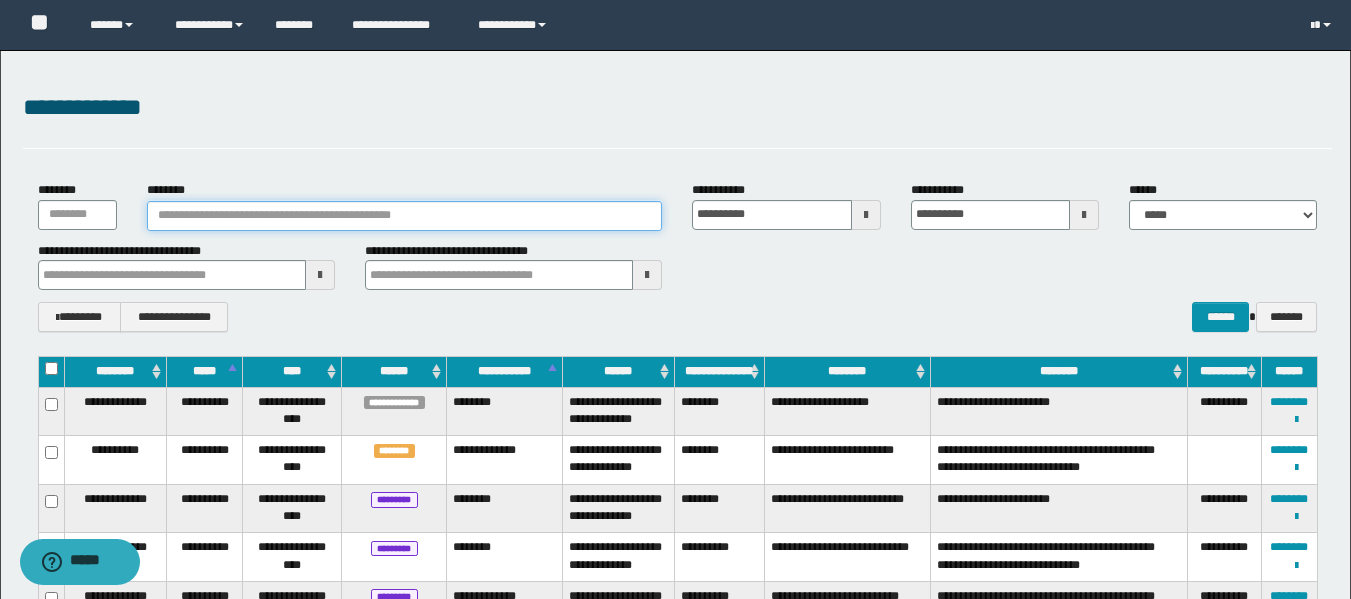 click on "********" at bounding box center (405, 216) 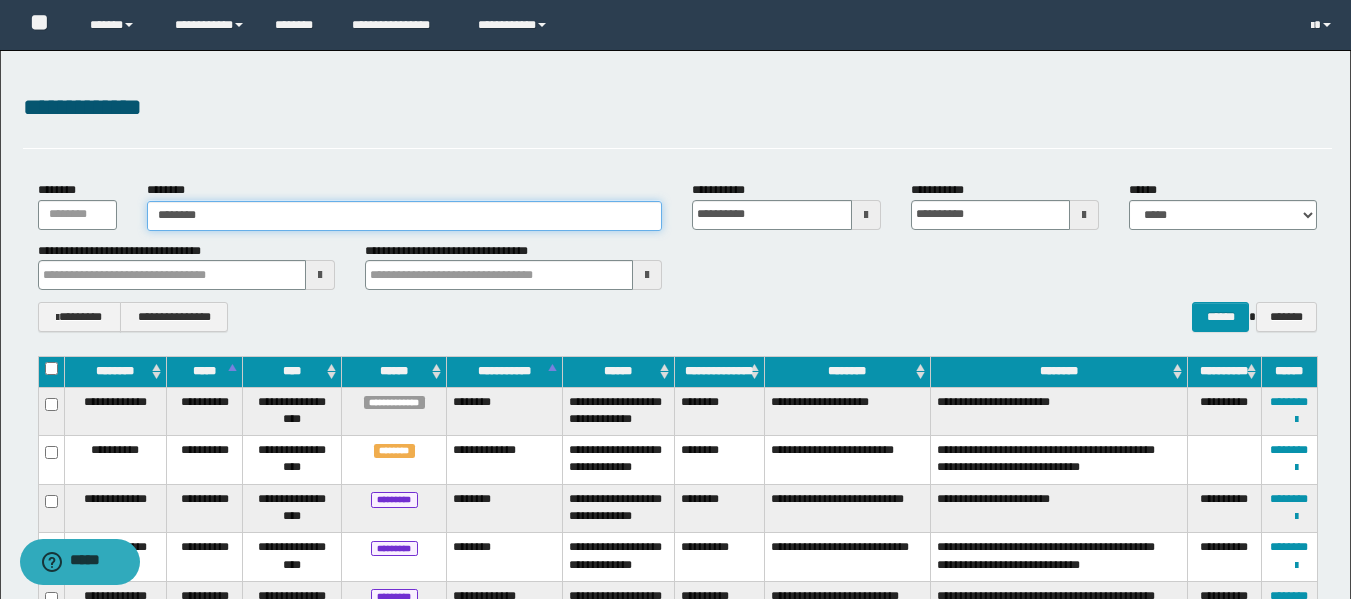 type on "********" 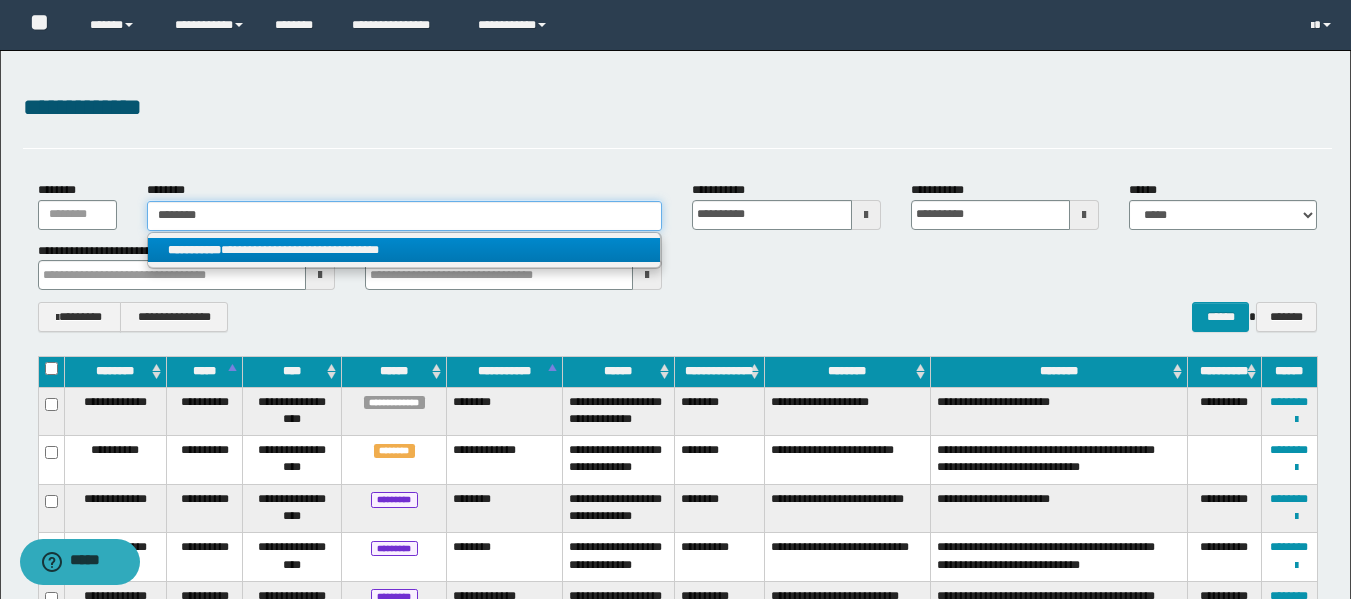 type on "********" 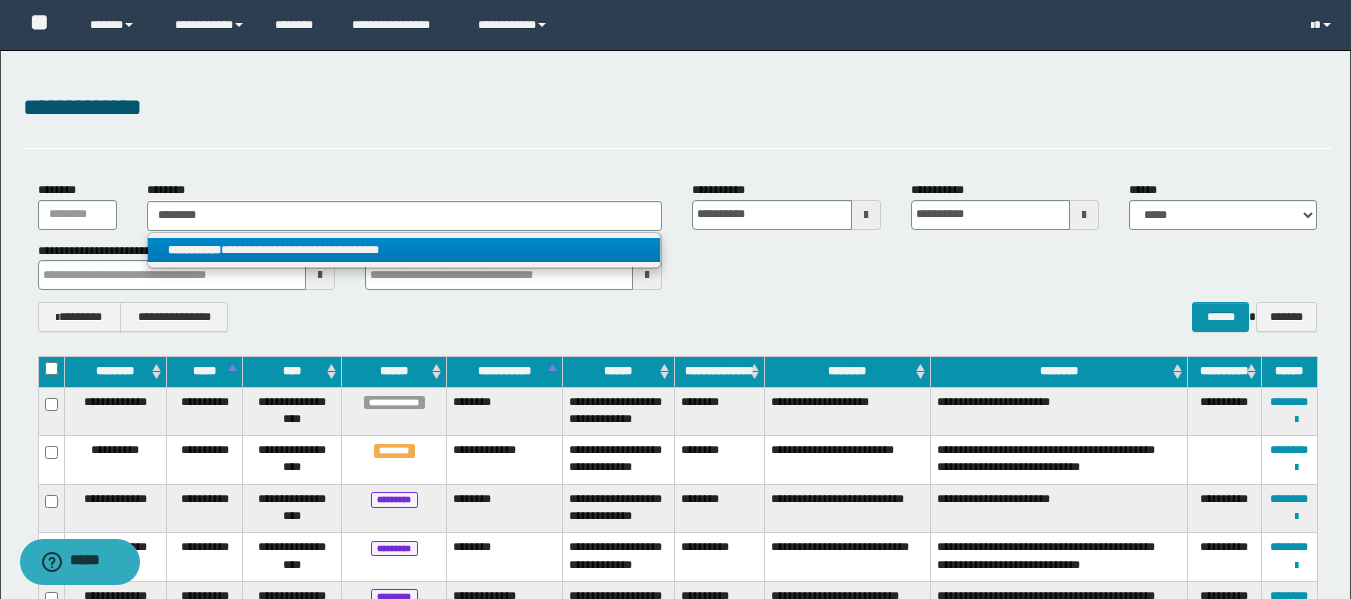 click on "**********" at bounding box center (404, 250) 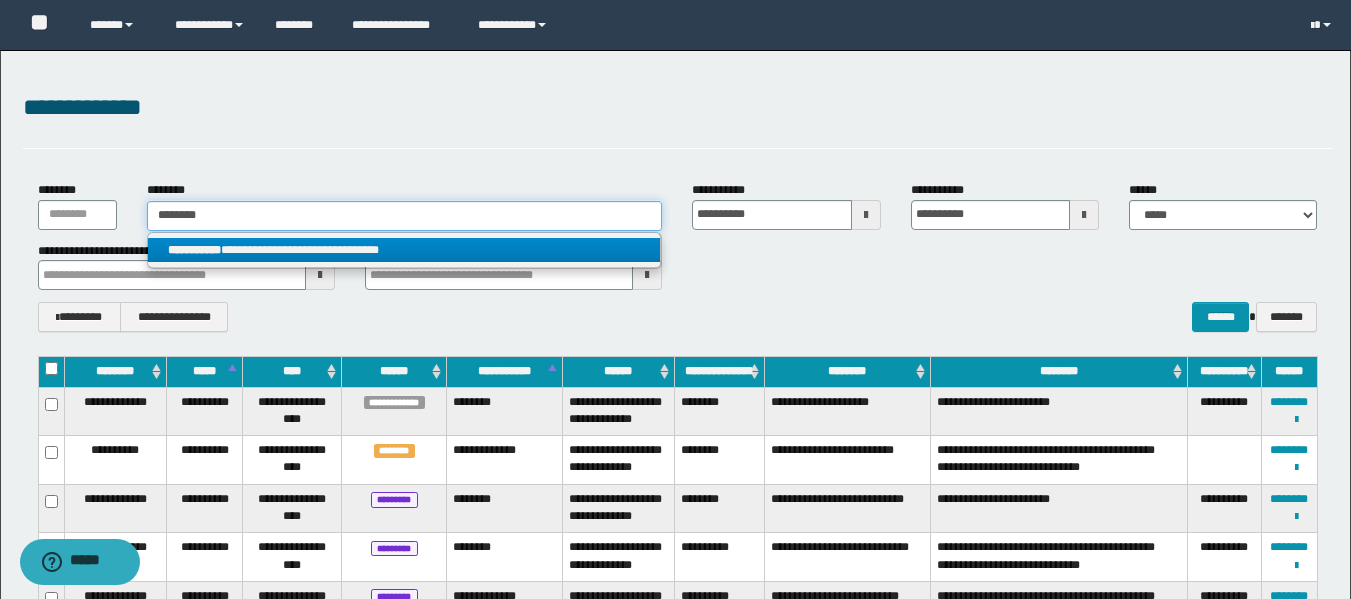 type 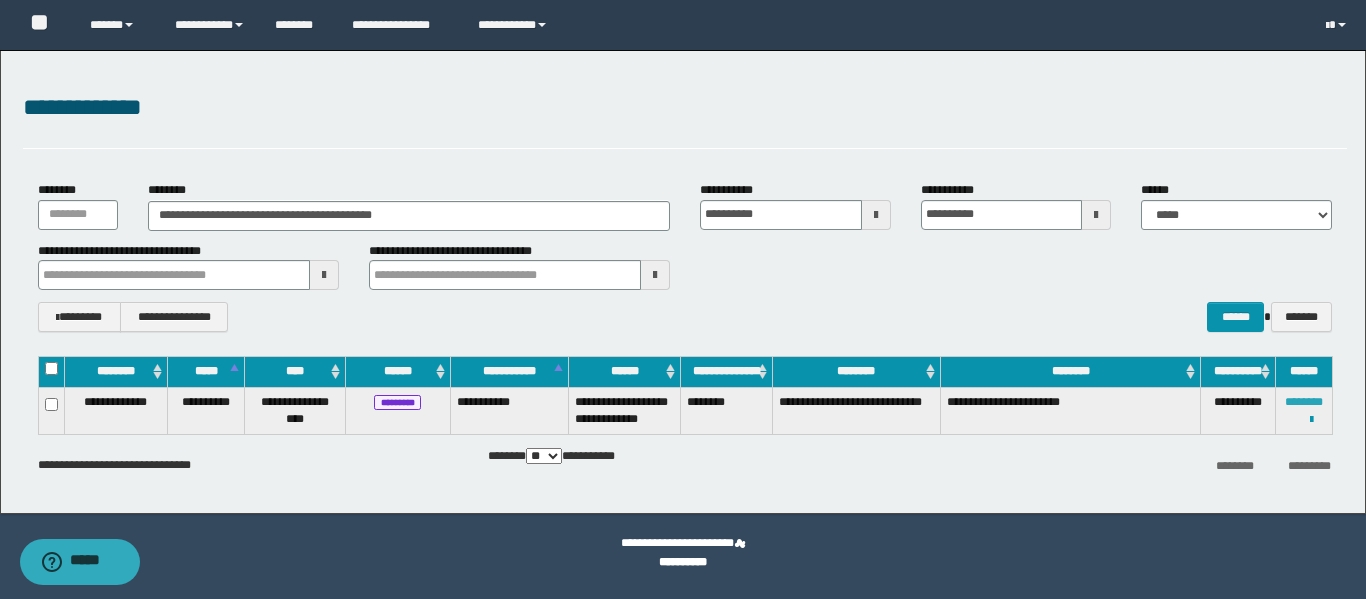 click on "********" at bounding box center [1304, 402] 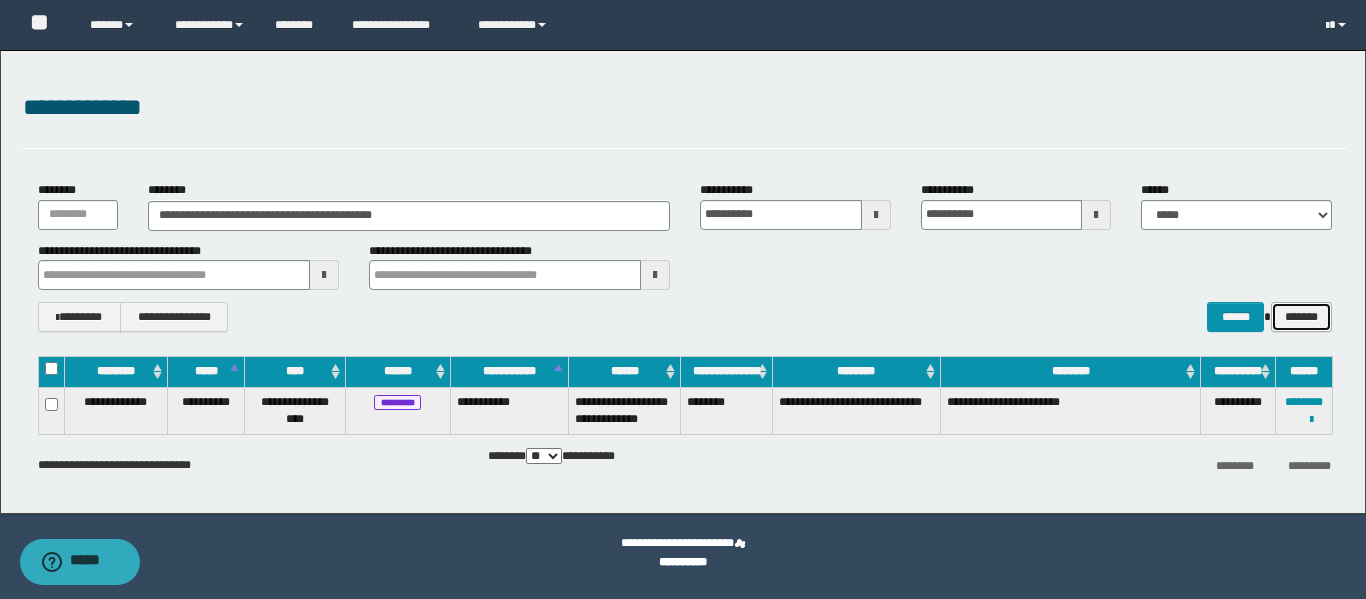 click on "*******" at bounding box center (1301, 317) 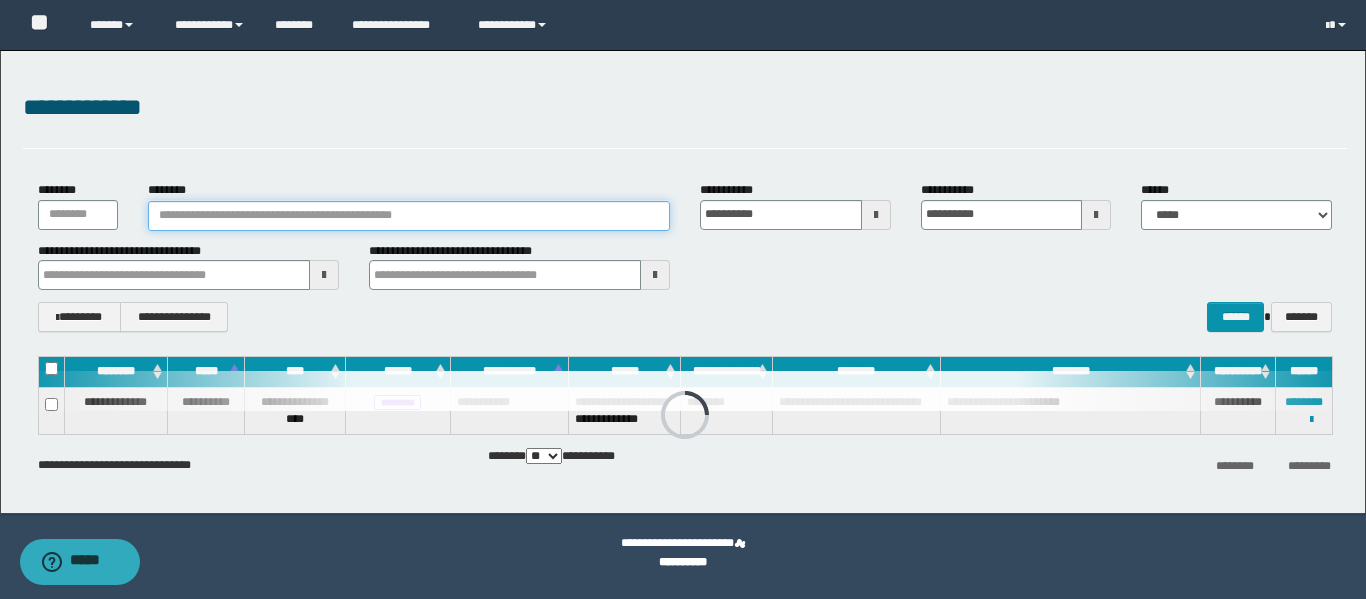 click on "********" at bounding box center (409, 216) 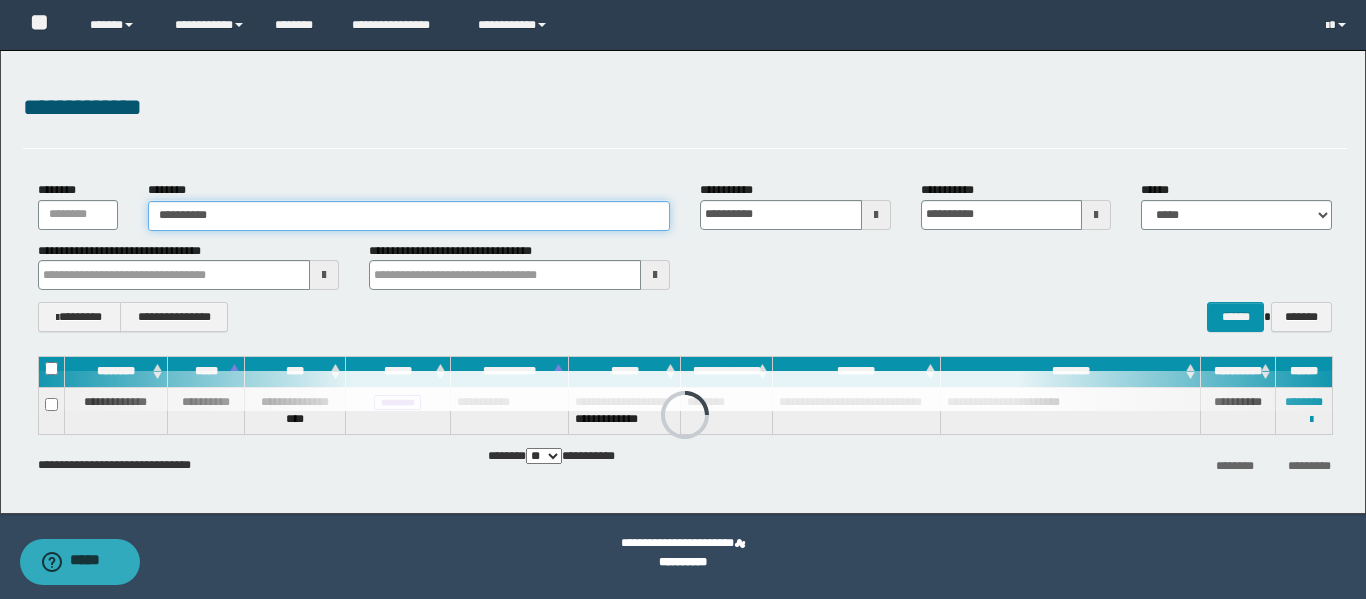 type on "**********" 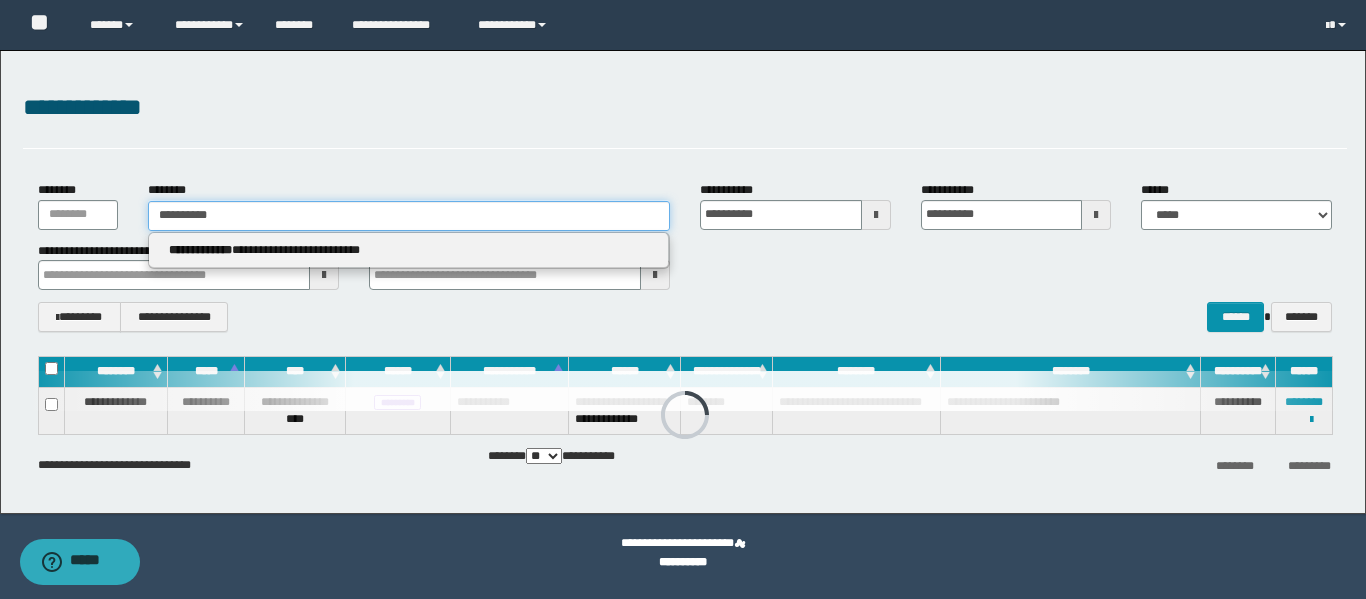 type on "**********" 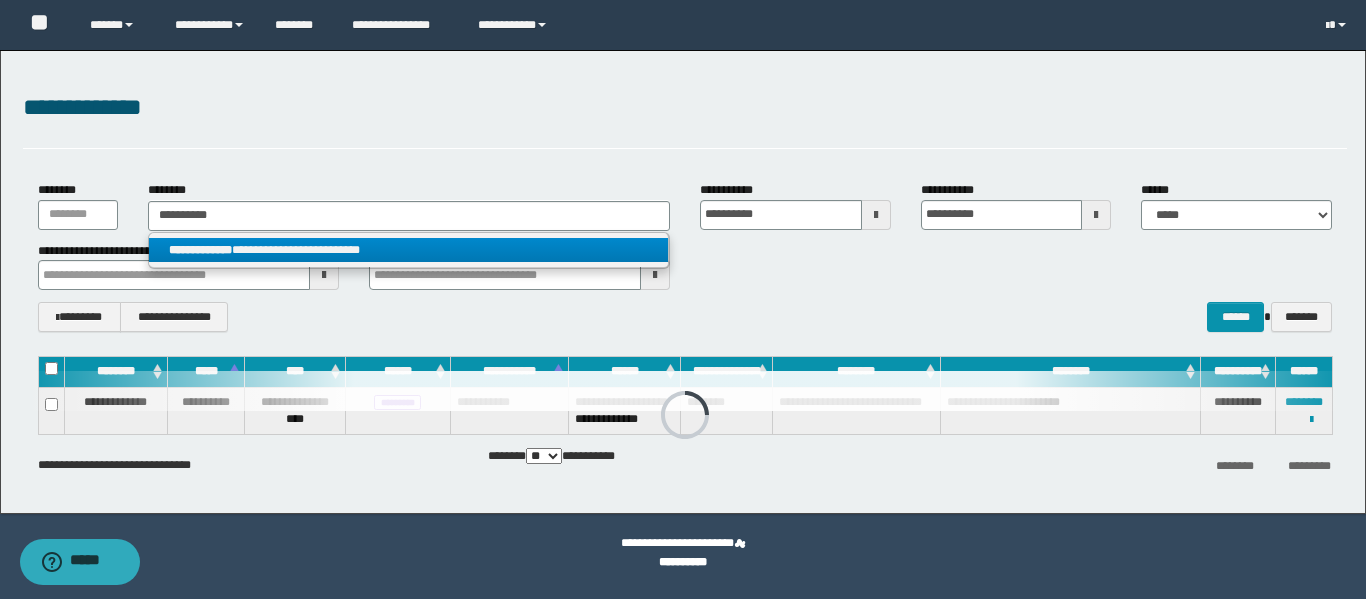 click on "**********" at bounding box center [408, 250] 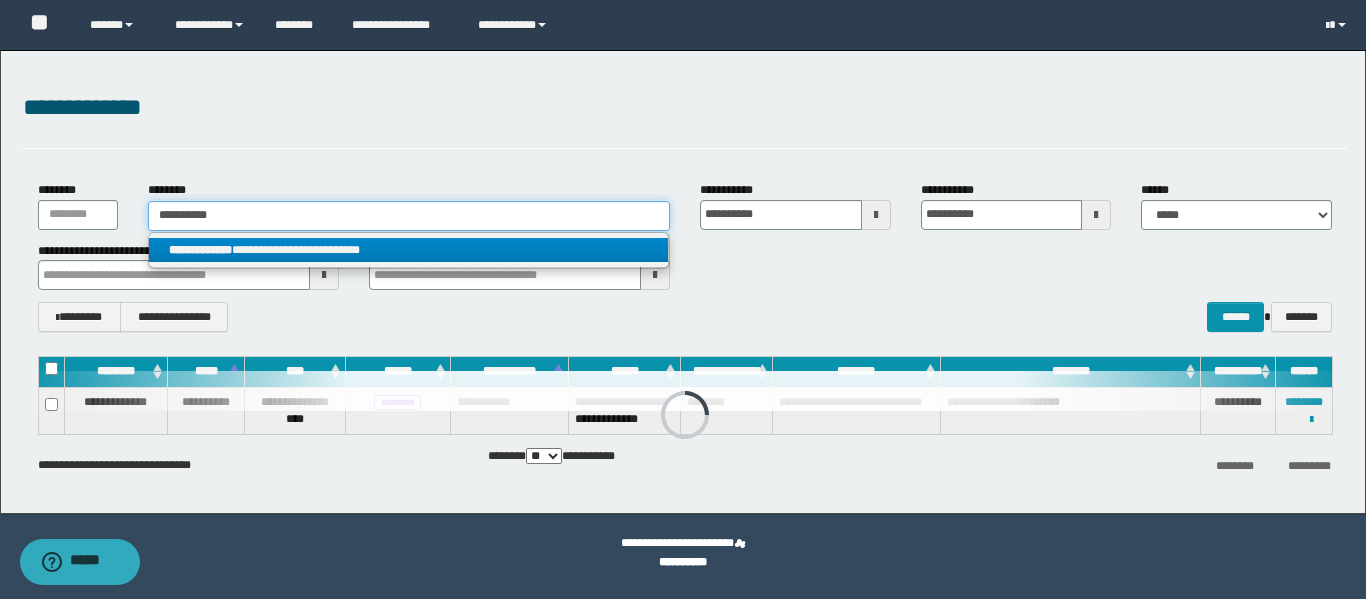 type 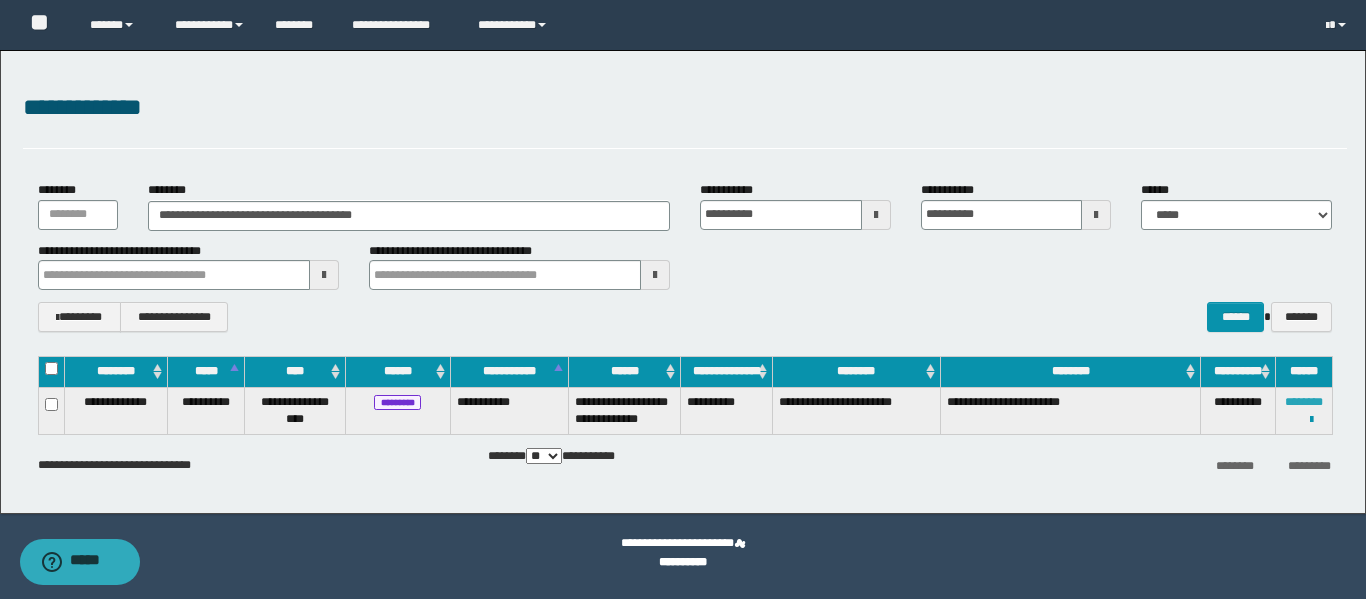 click on "********" at bounding box center [1304, 402] 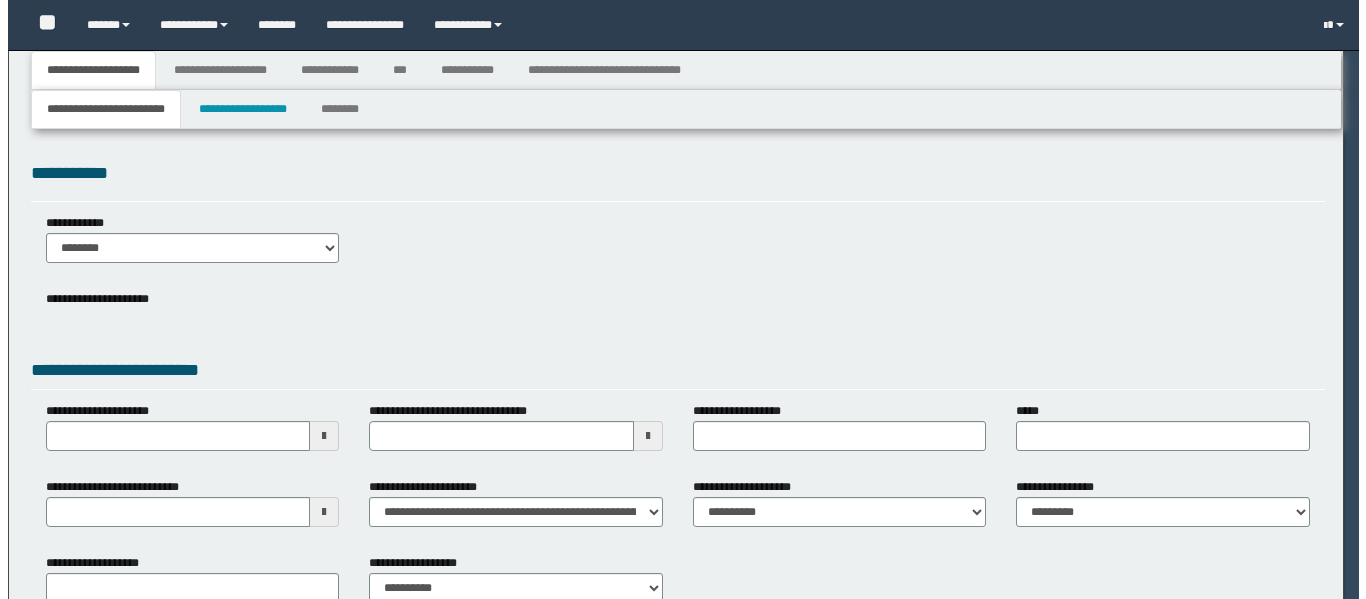 scroll, scrollTop: 0, scrollLeft: 0, axis: both 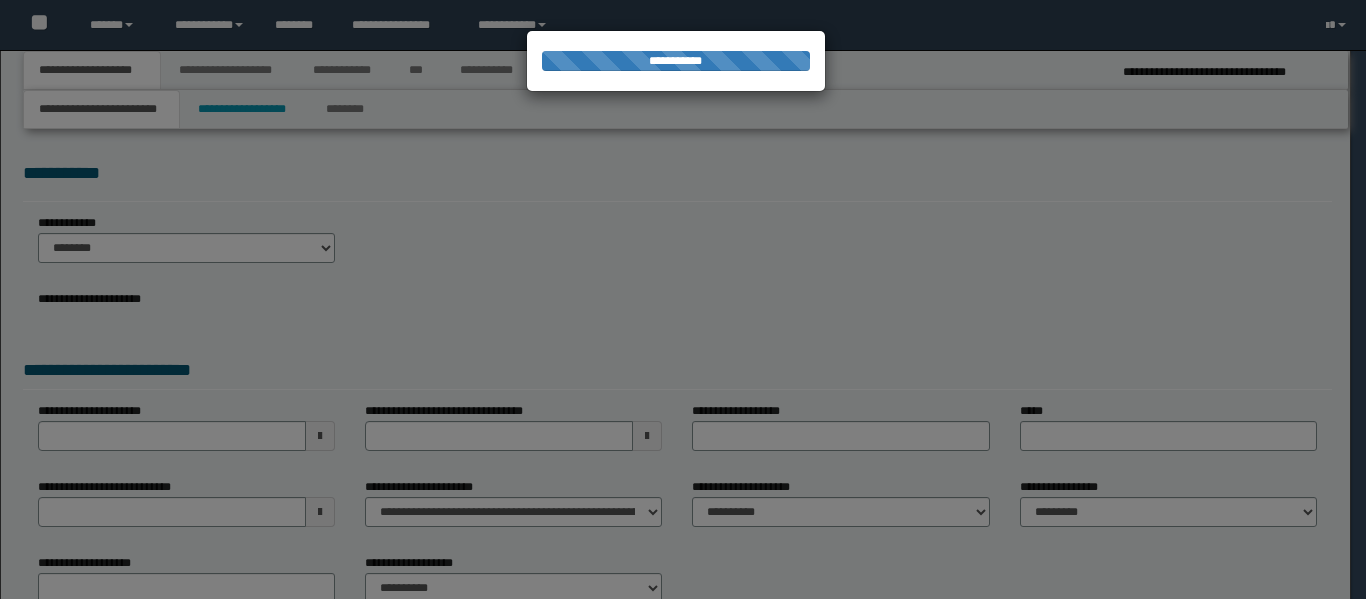 select on "*" 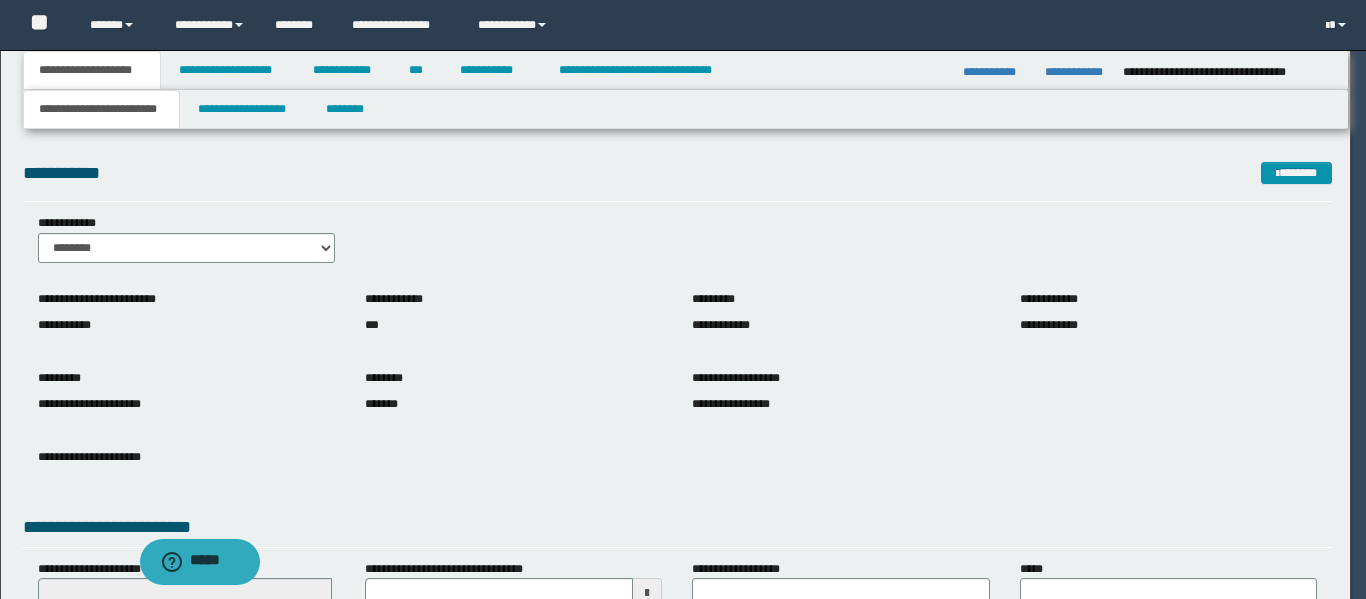 scroll, scrollTop: 0, scrollLeft: 0, axis: both 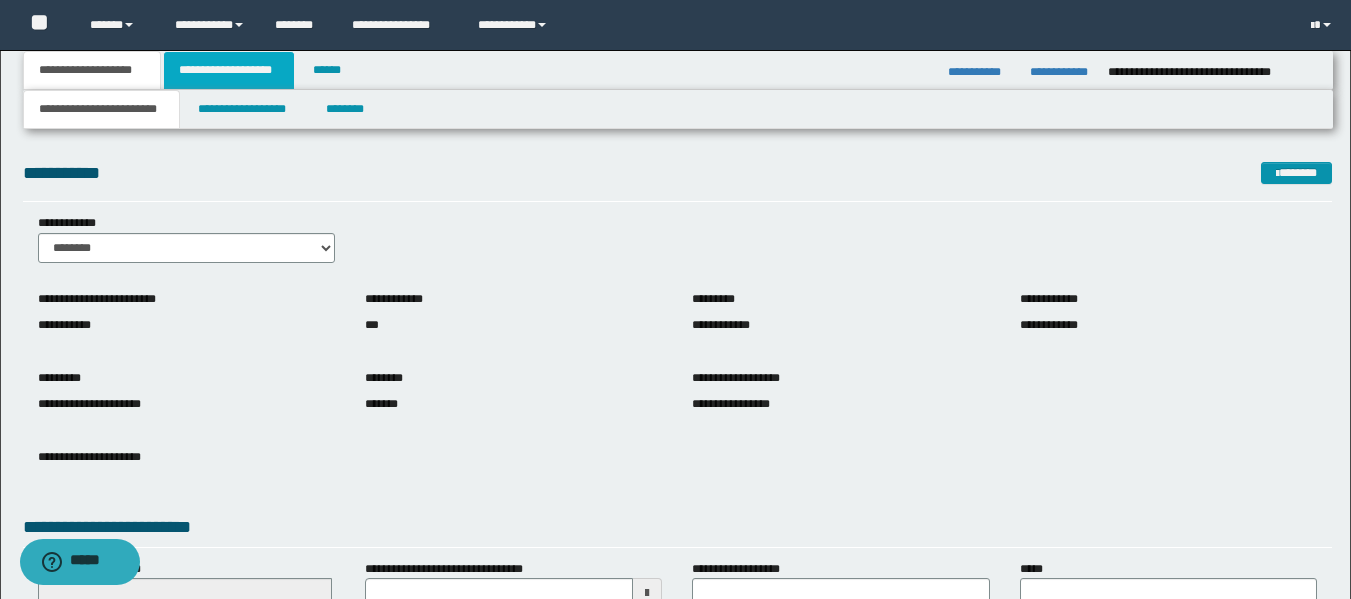 click on "**********" at bounding box center (229, 70) 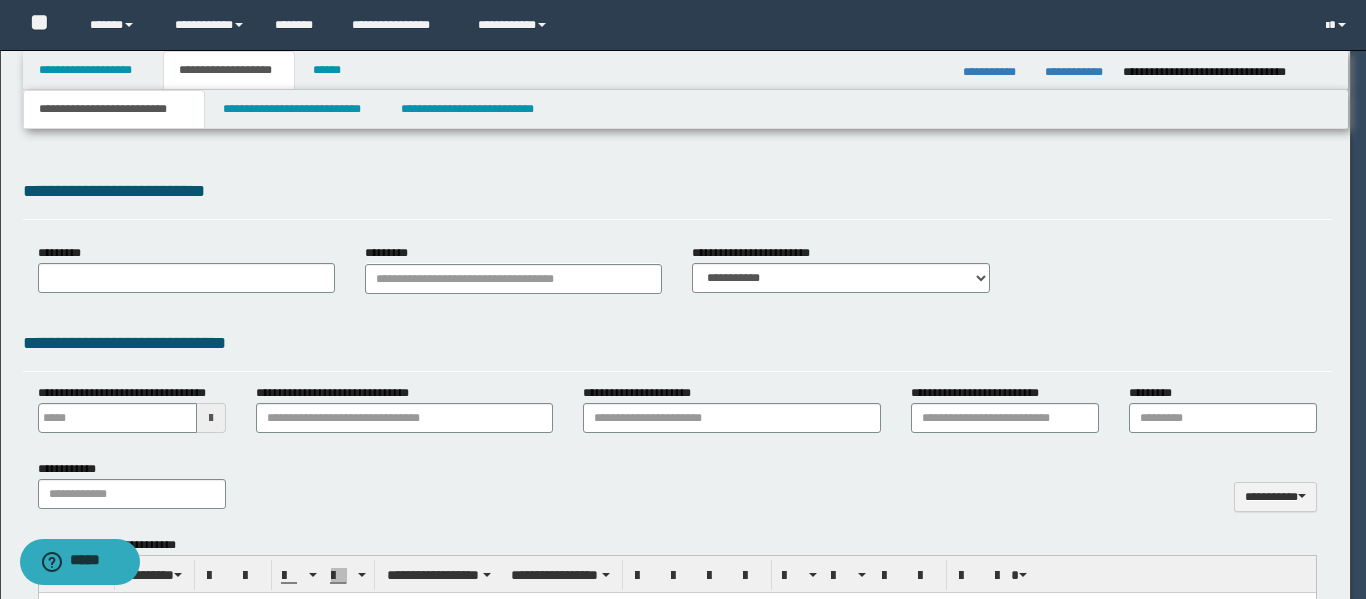 type 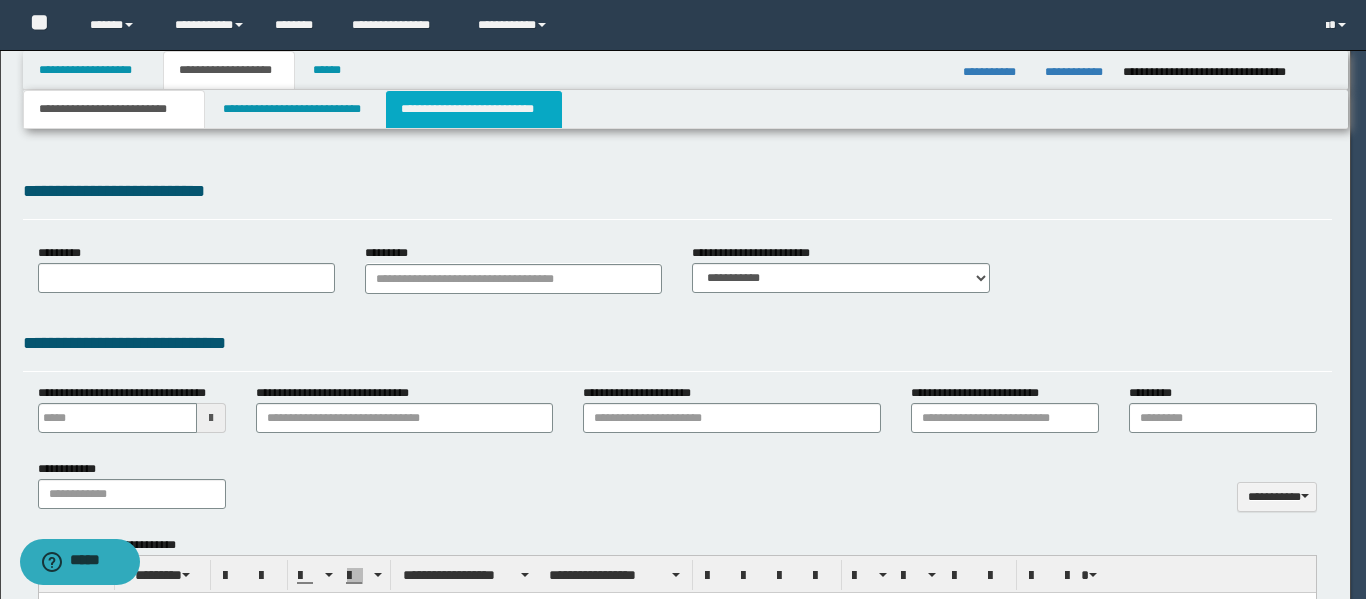 click on "**********" at bounding box center [474, 109] 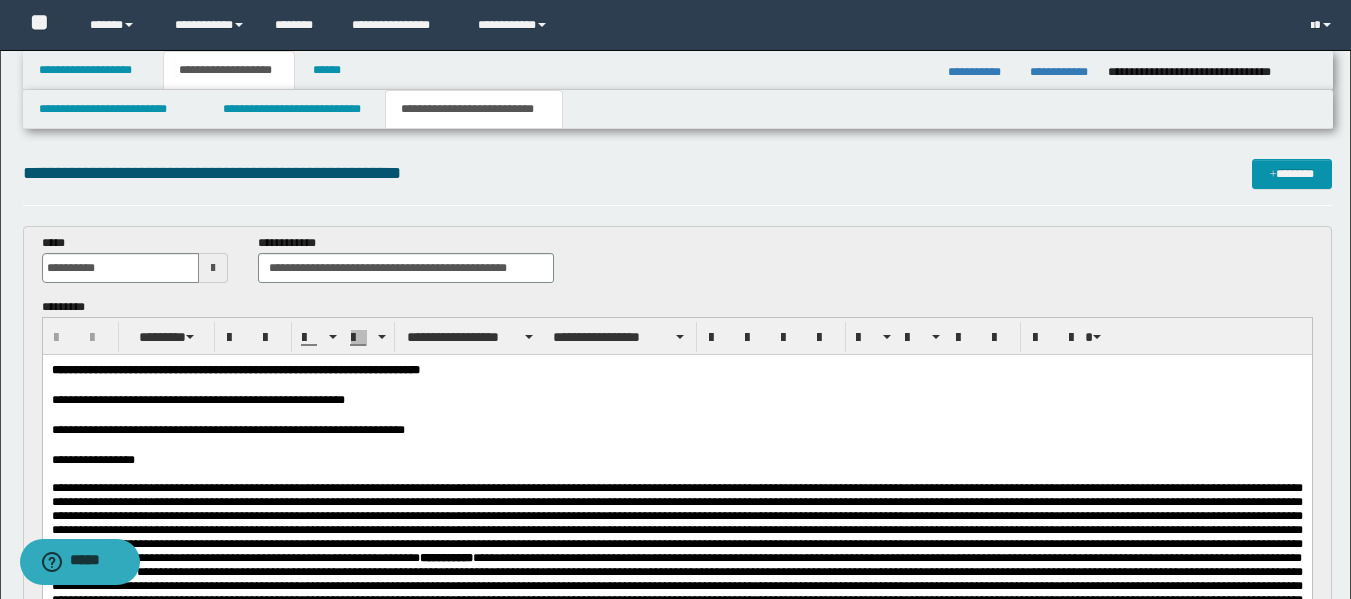 scroll, scrollTop: 0, scrollLeft: 0, axis: both 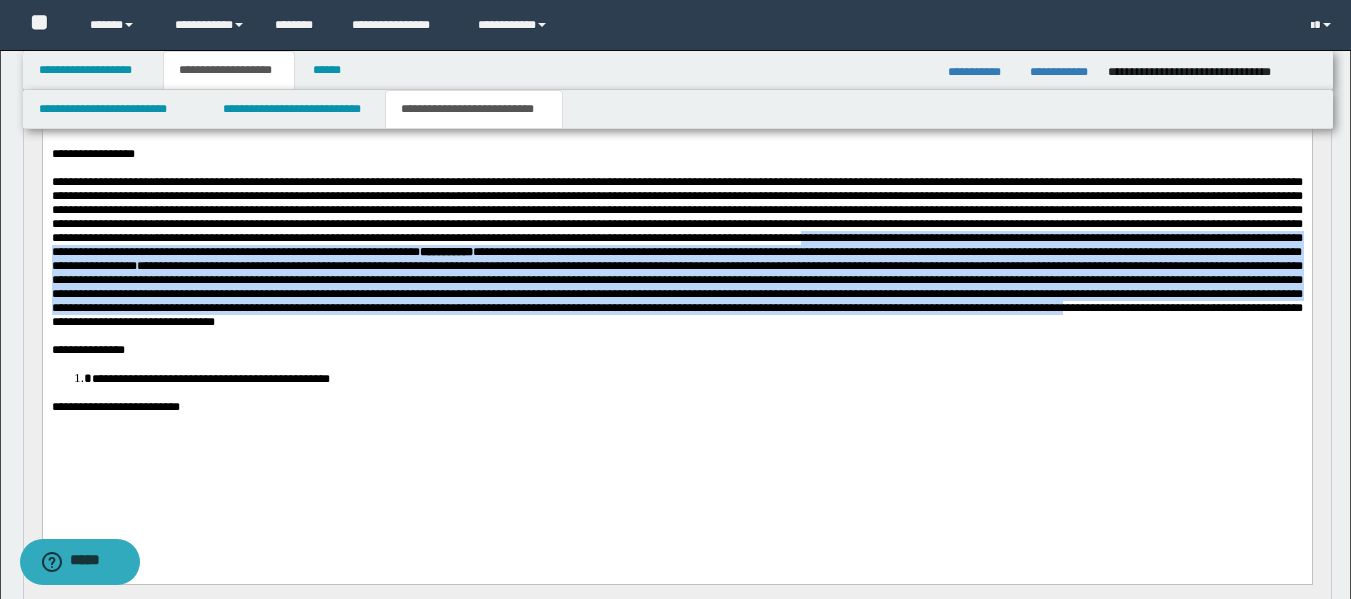 drag, startPoint x: 147, startPoint y: 271, endPoint x: 1050, endPoint y: 355, distance: 906.89856 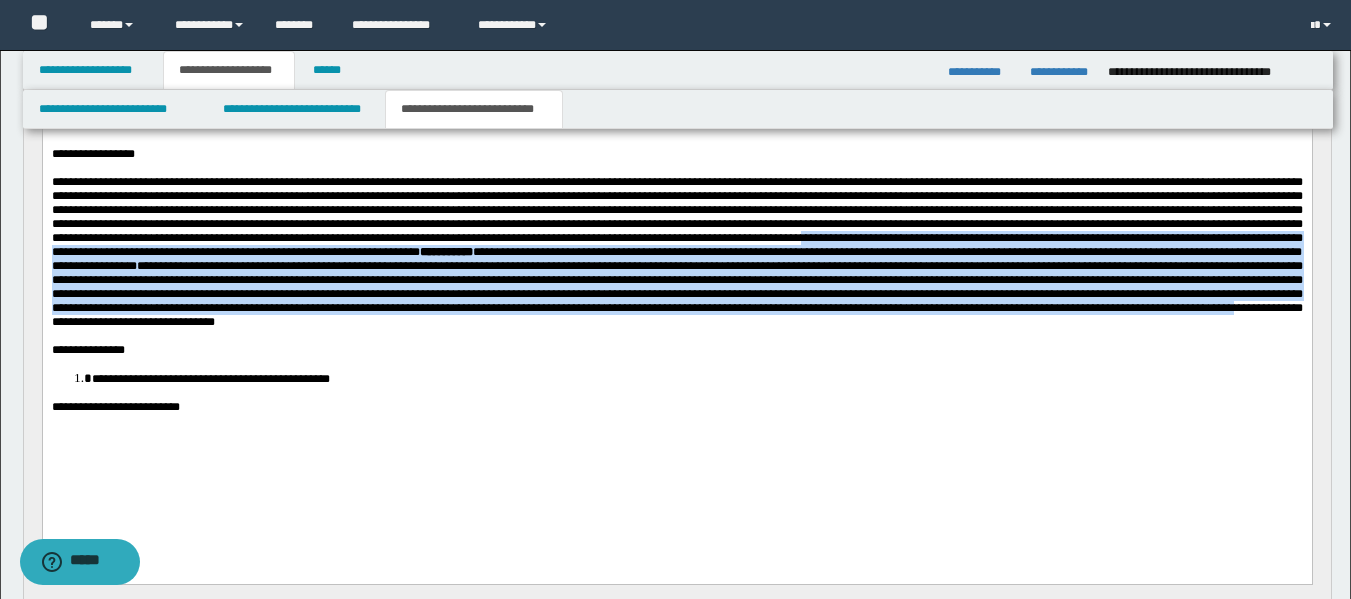 drag, startPoint x: 146, startPoint y: 270, endPoint x: 1237, endPoint y: 353, distance: 1094.1526 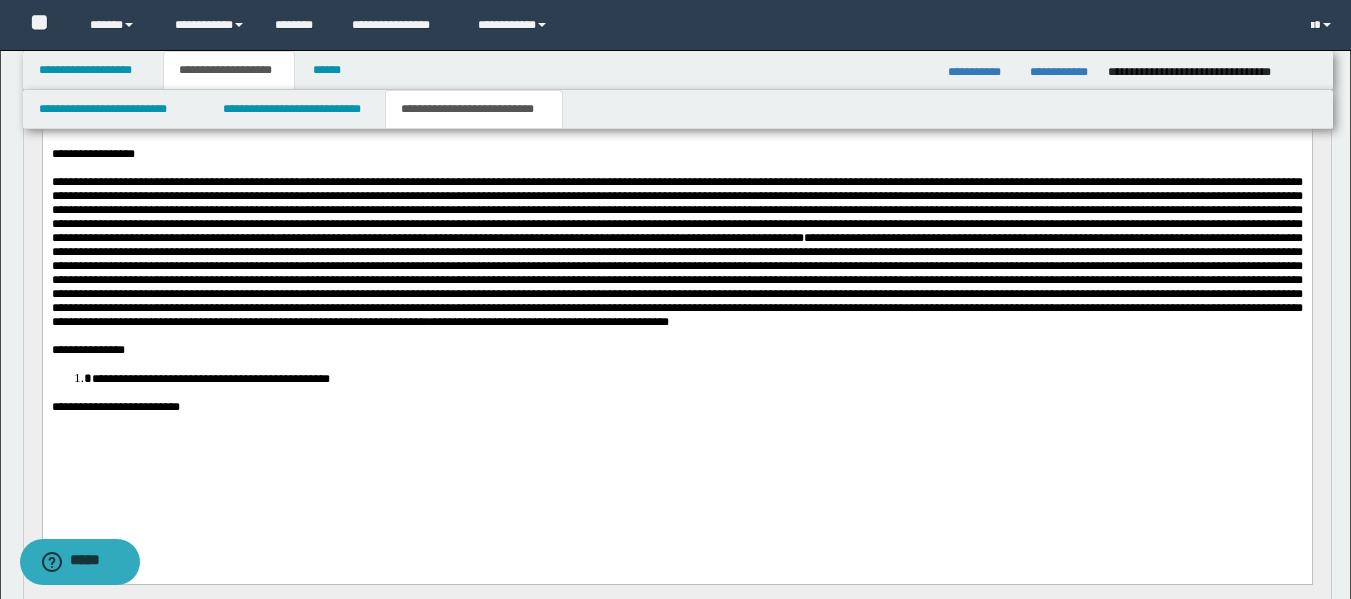 click on "**********" at bounding box center [676, 407] 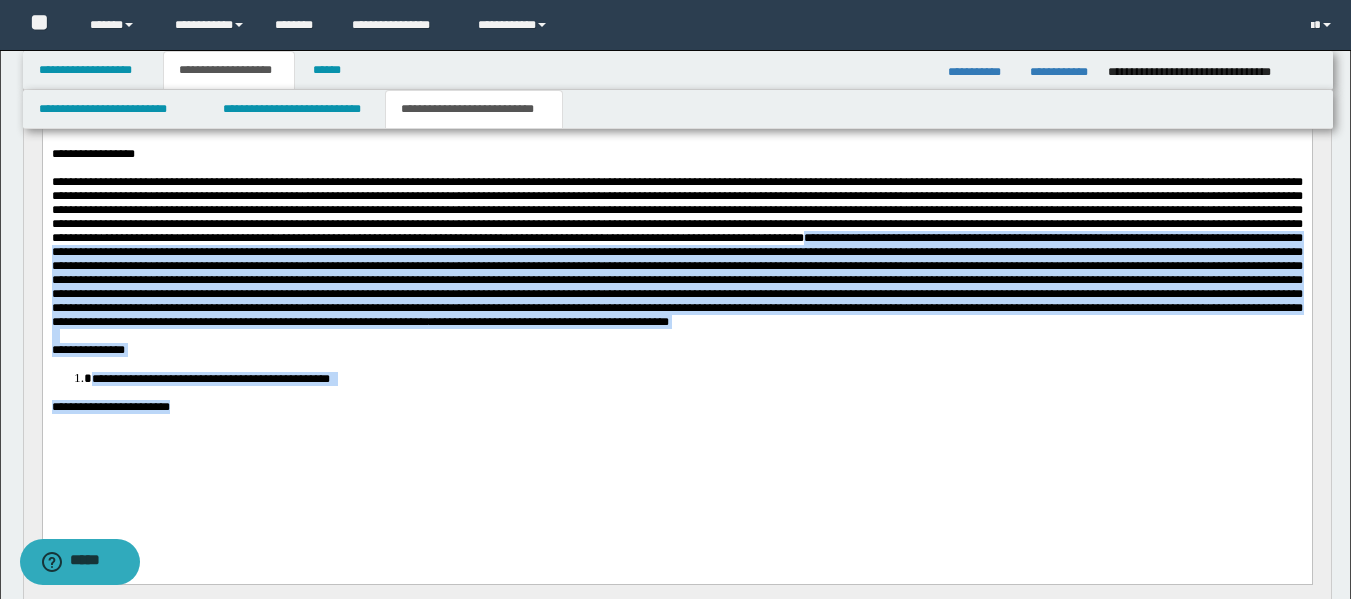 drag, startPoint x: 145, startPoint y: 276, endPoint x: 209, endPoint y: 455, distance: 190.09735 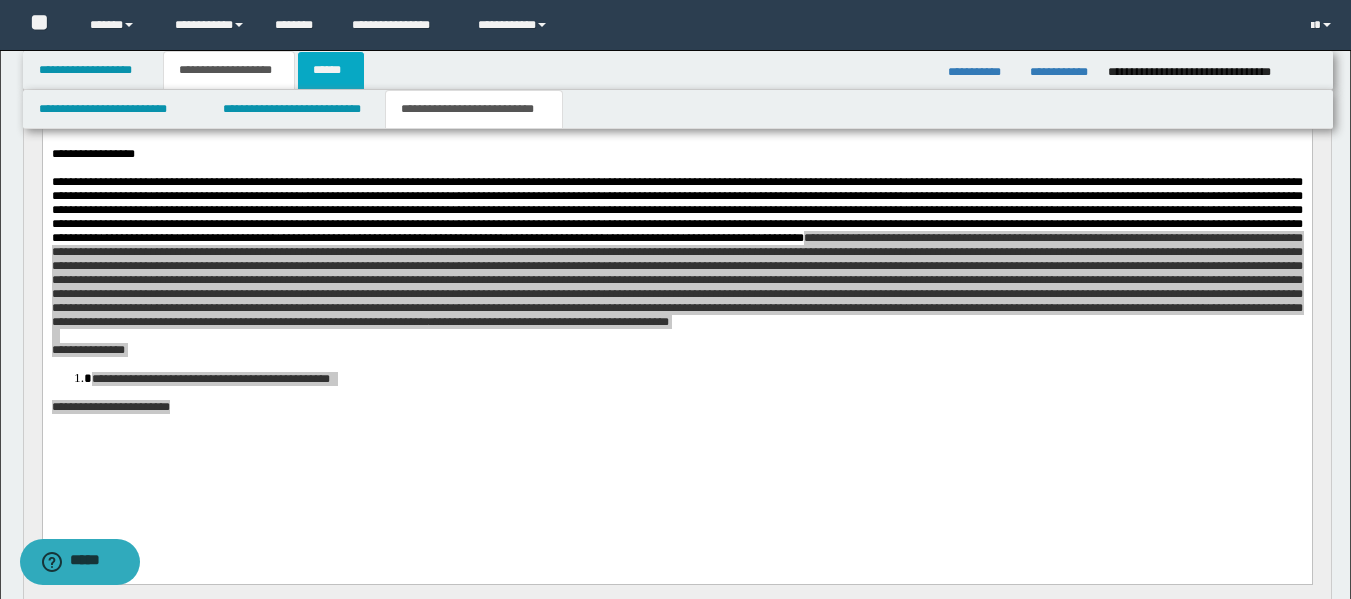 click on "******" at bounding box center (331, 70) 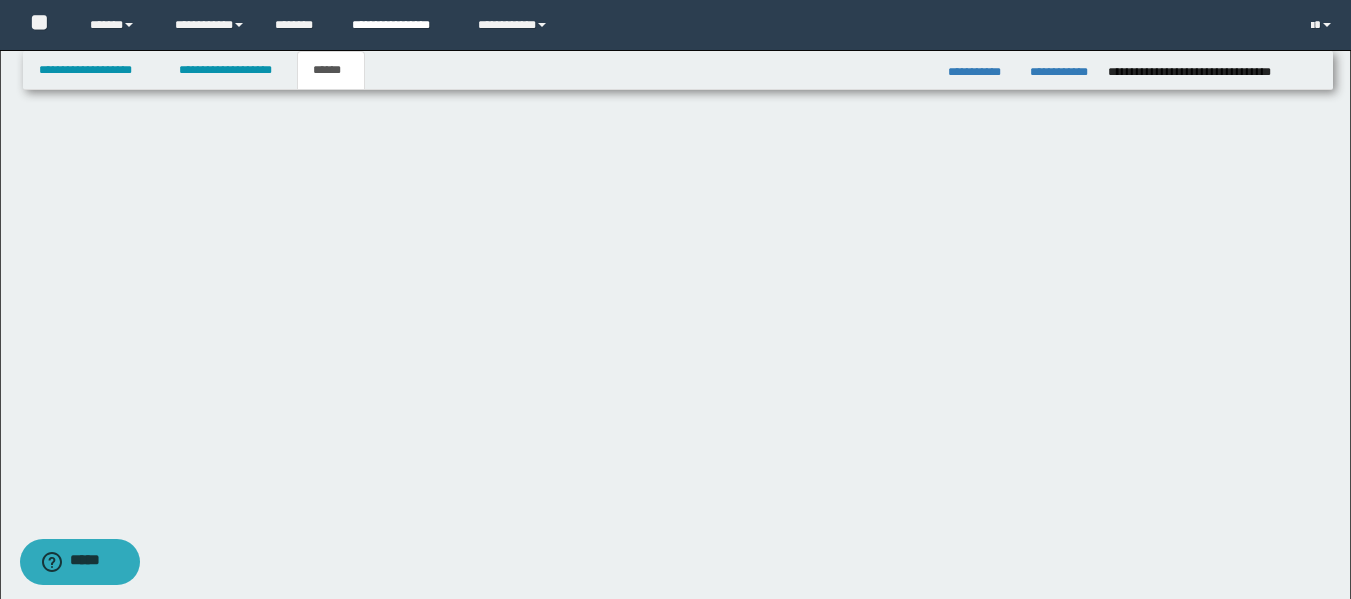 scroll, scrollTop: 0, scrollLeft: 0, axis: both 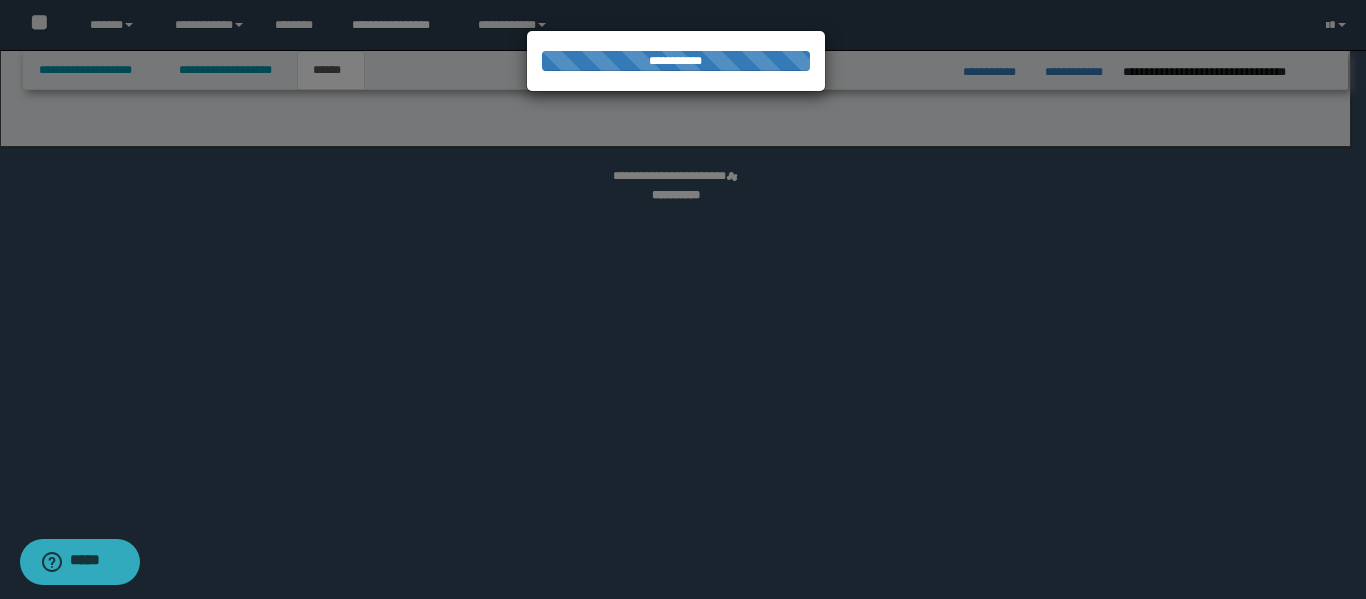 select on "*" 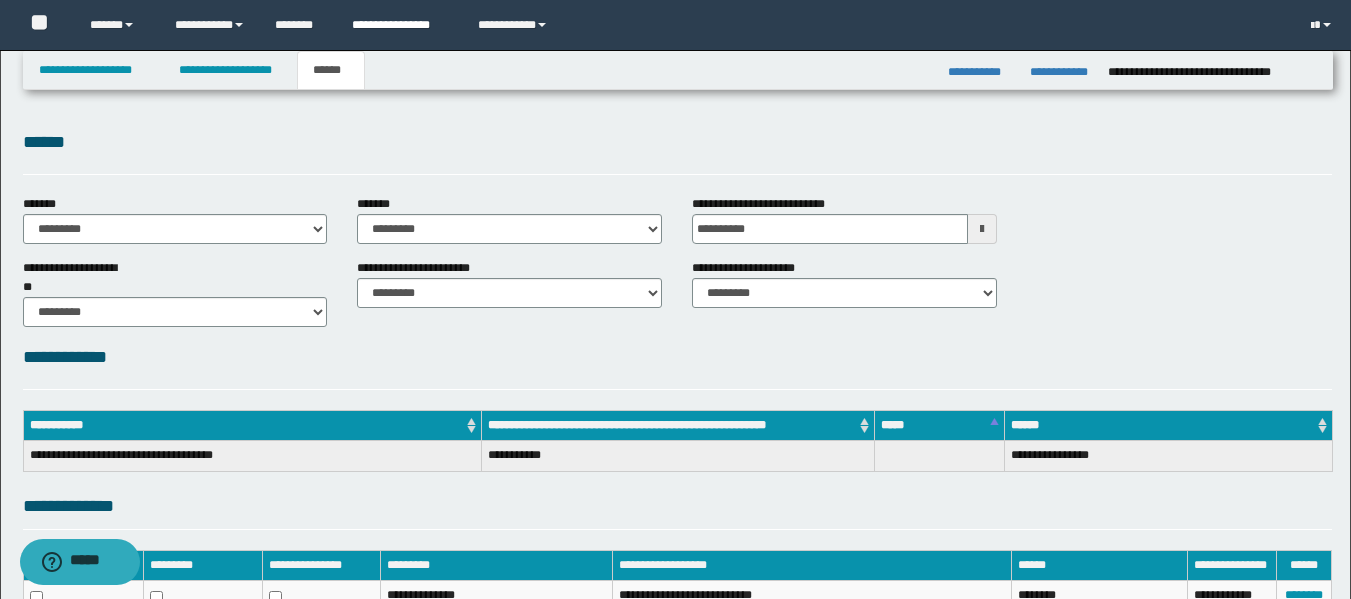 scroll, scrollTop: 0, scrollLeft: 0, axis: both 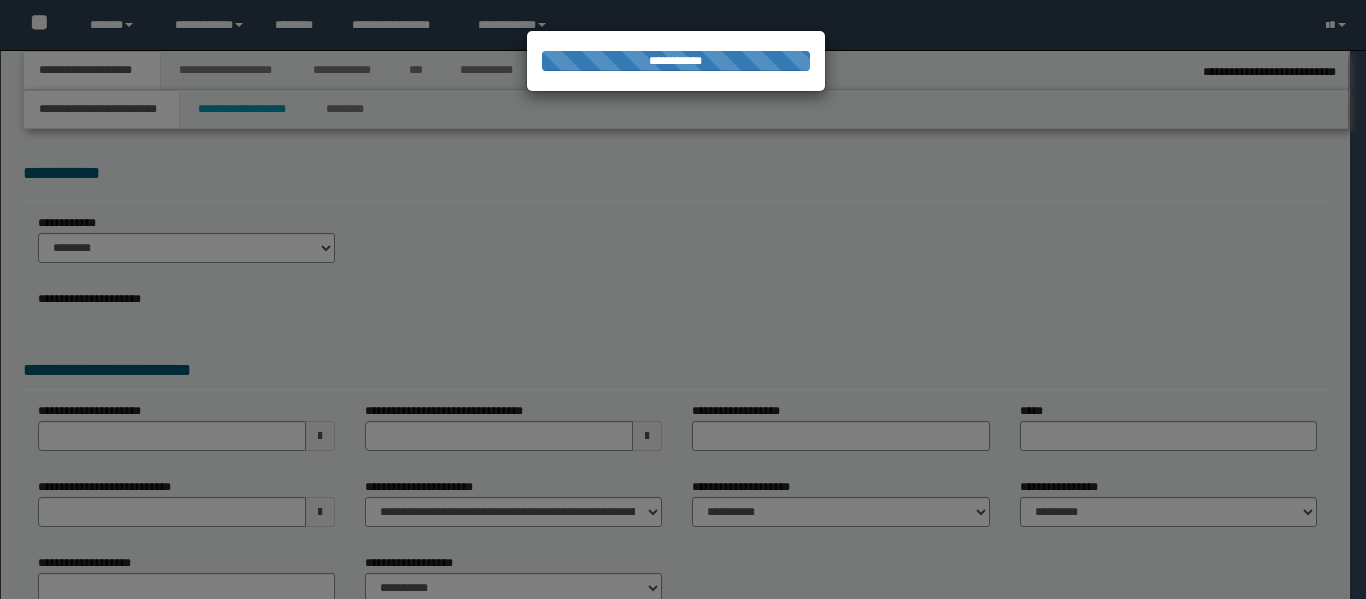 select on "*" 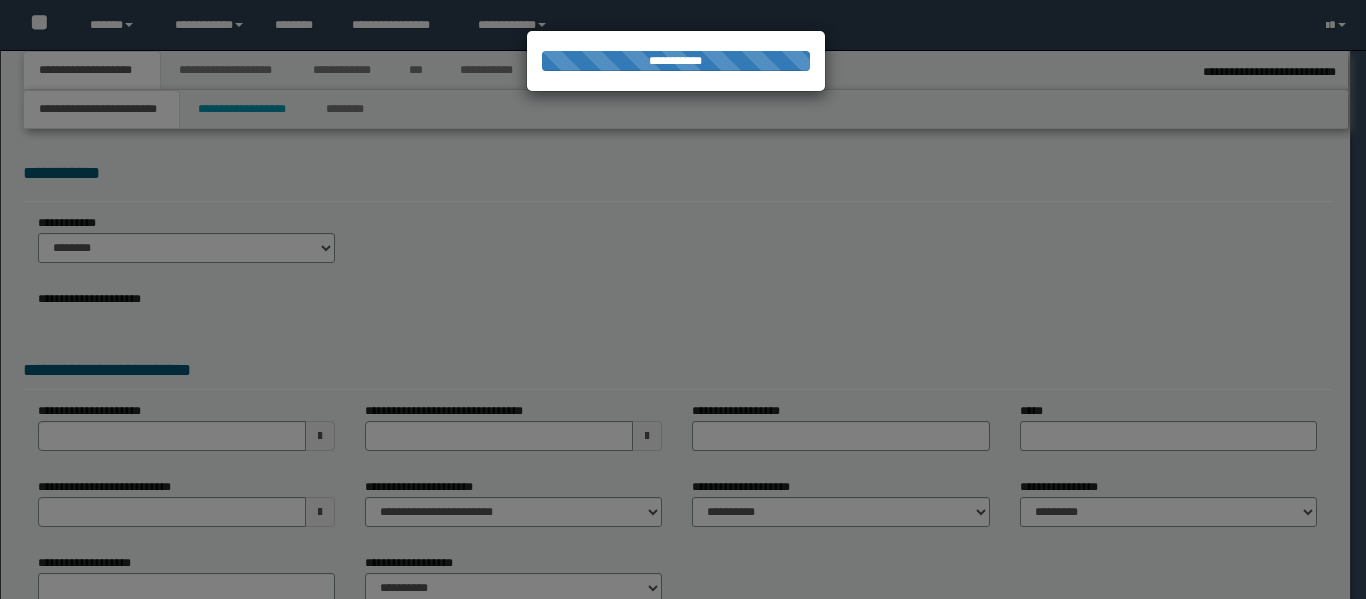 select on "**" 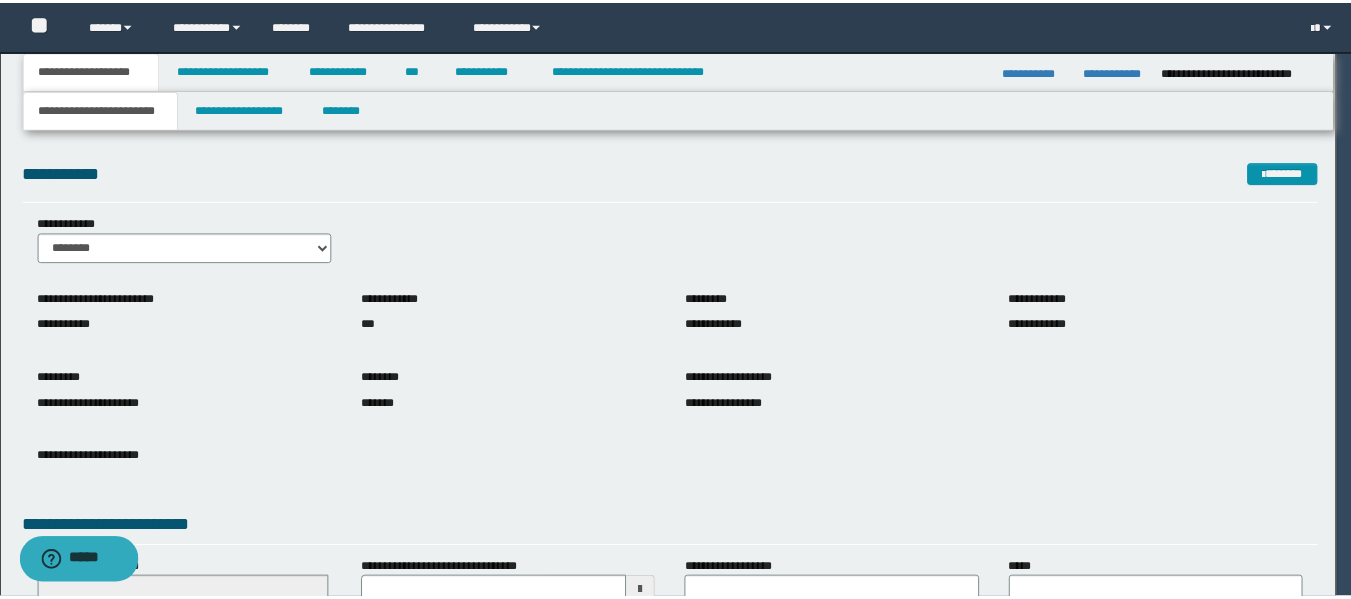 scroll, scrollTop: 0, scrollLeft: 0, axis: both 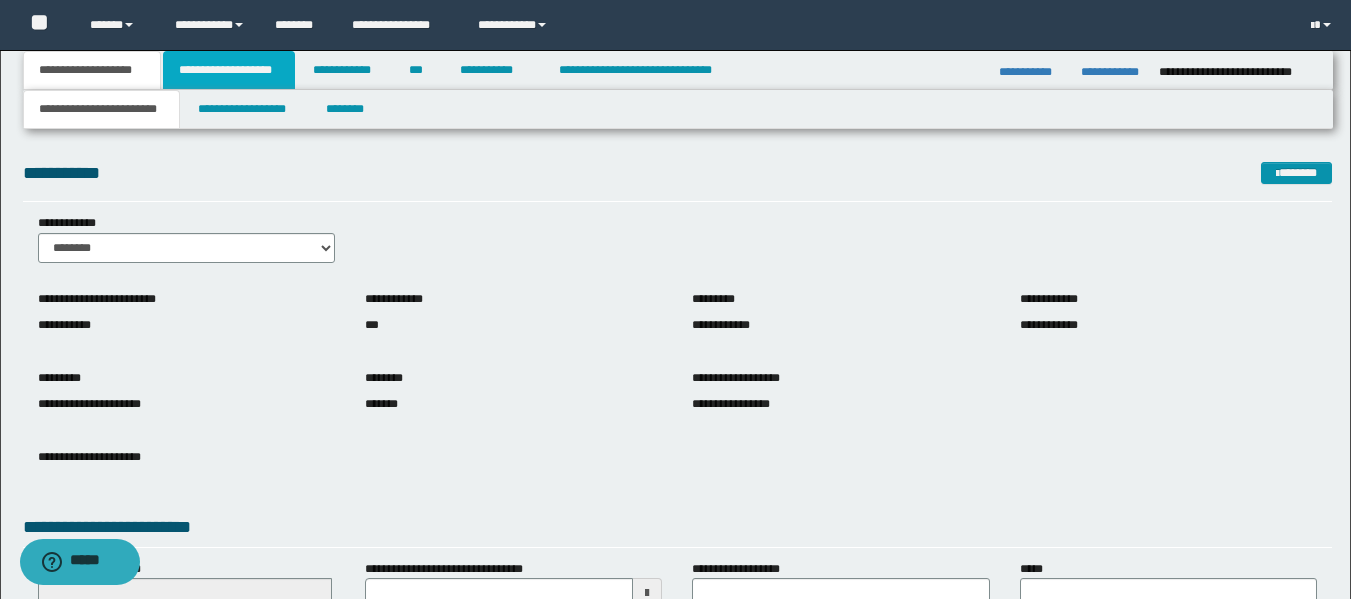 click on "**********" at bounding box center [229, 70] 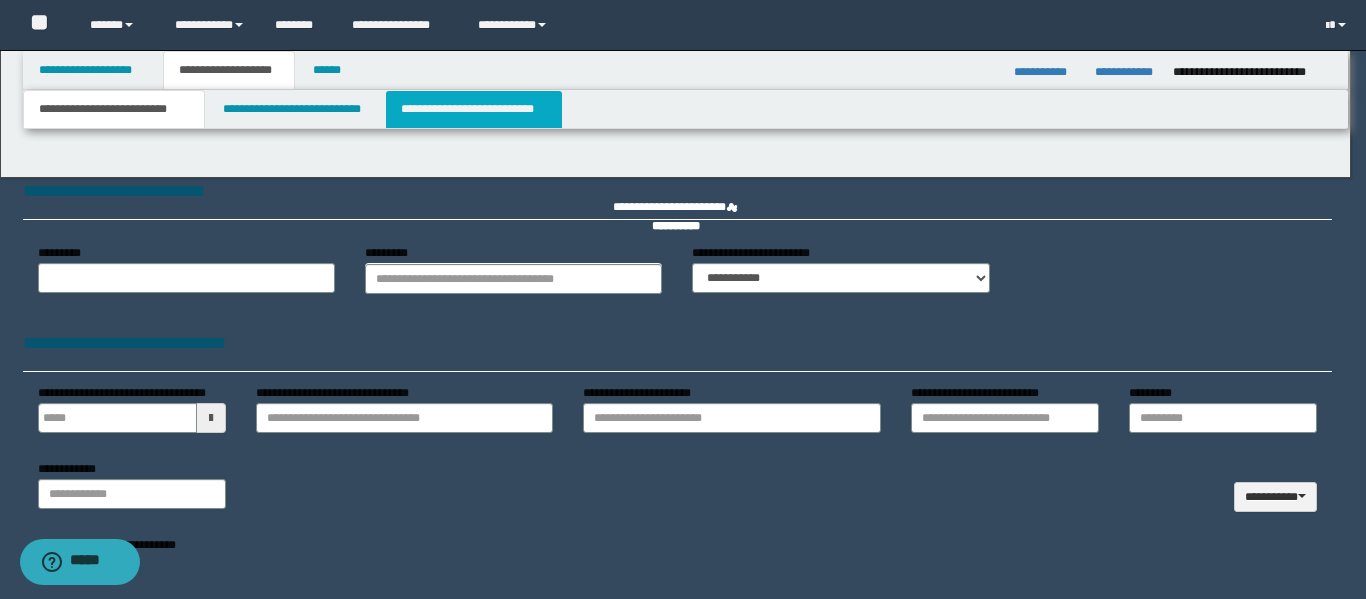 click on "**********" at bounding box center (683, 299) 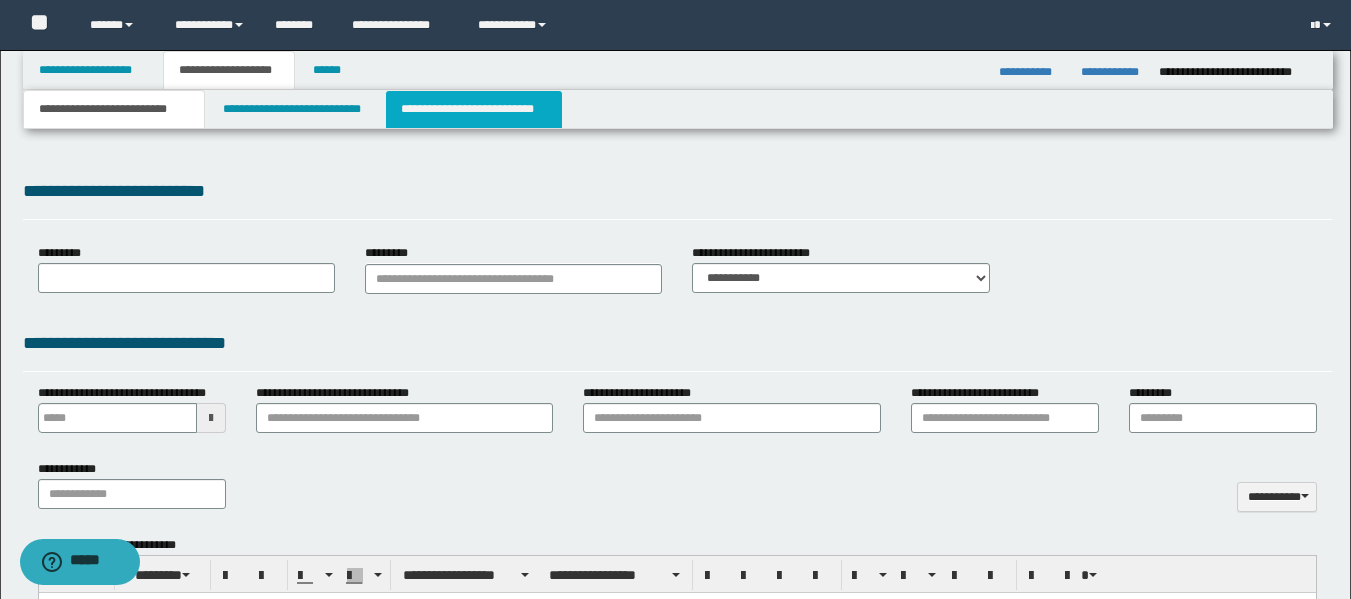 scroll, scrollTop: 0, scrollLeft: 0, axis: both 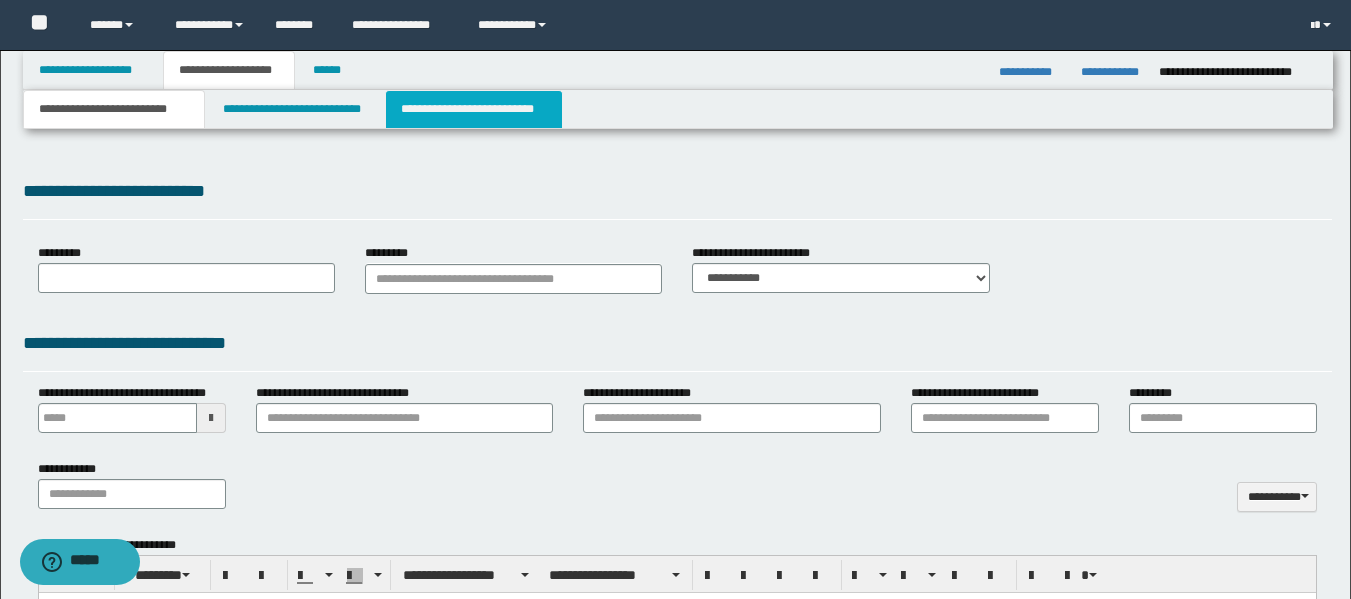 click on "**********" at bounding box center [474, 109] 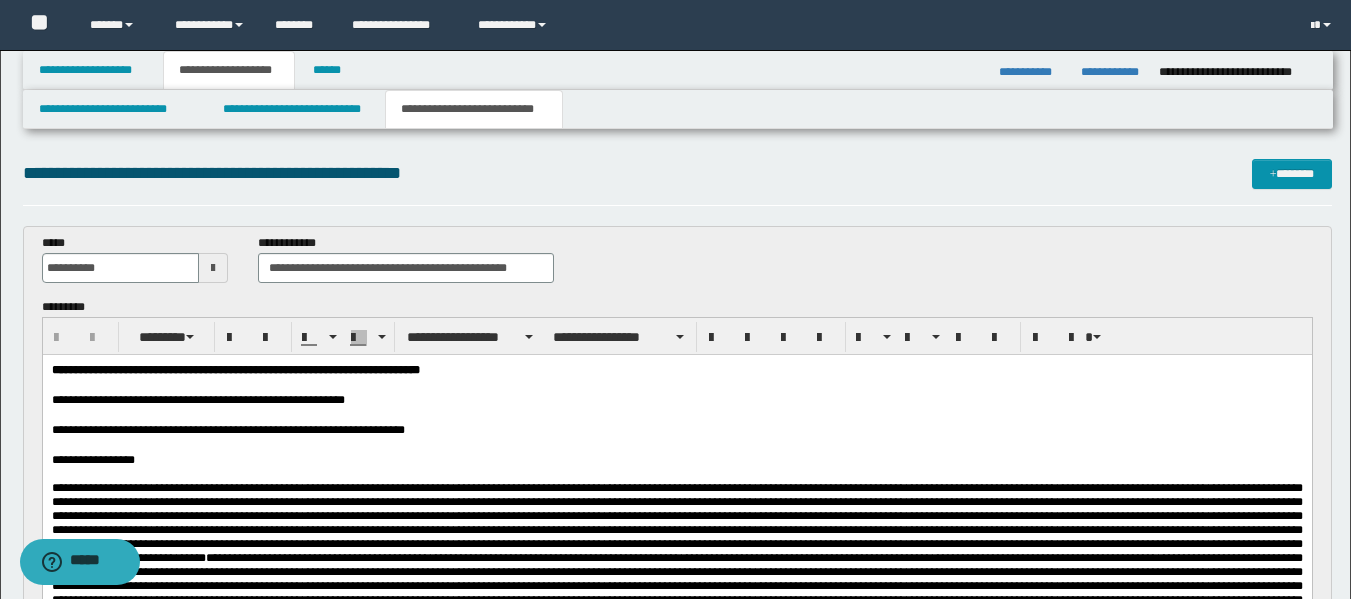 scroll, scrollTop: 0, scrollLeft: 0, axis: both 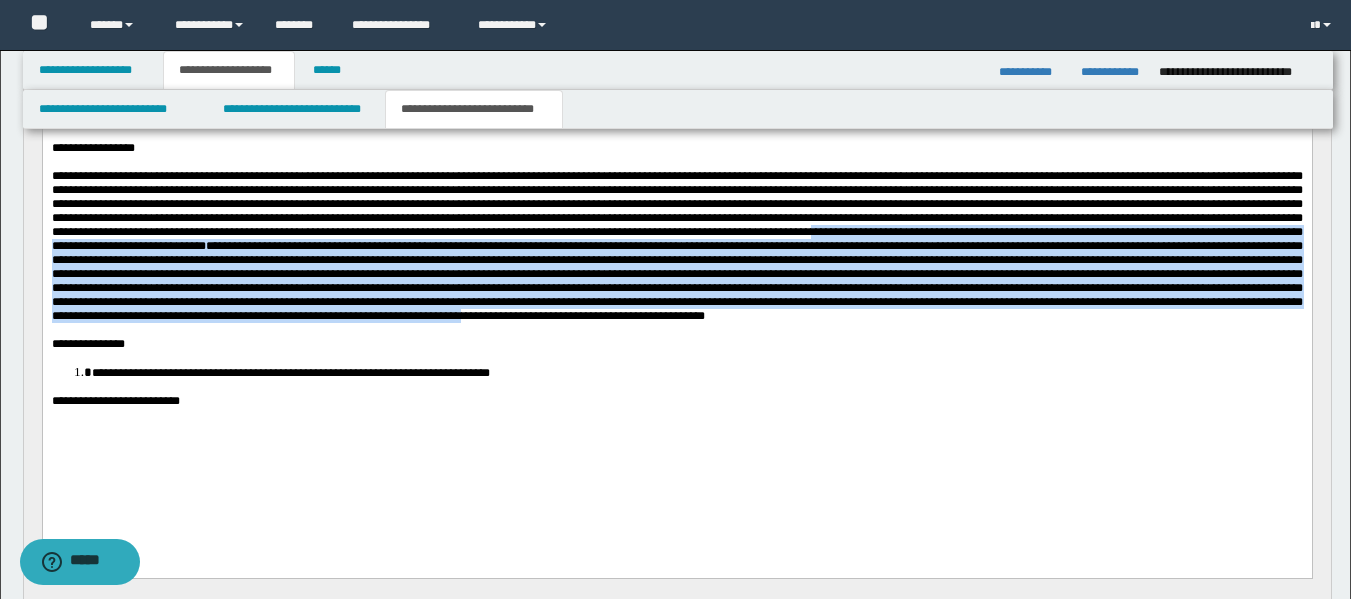 drag, startPoint x: 128, startPoint y: 268, endPoint x: 462, endPoint y: 363, distance: 347.24774 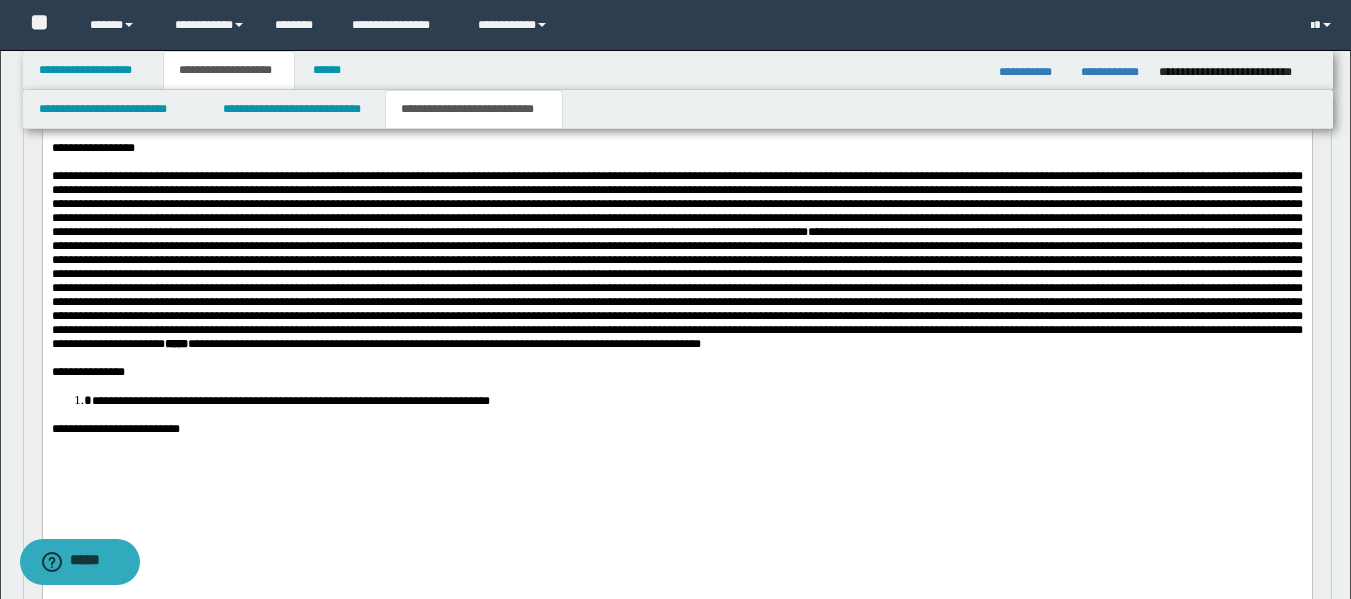 click on "**********" at bounding box center (115, 429) 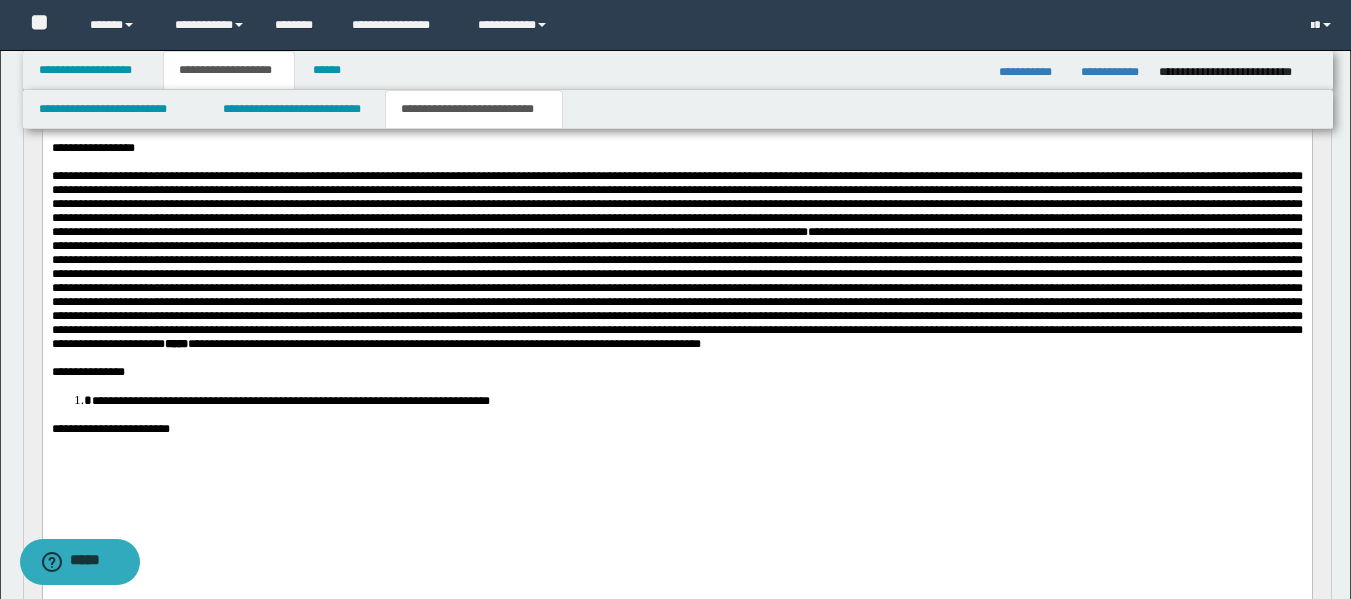 click on "**********" at bounding box center [676, 272] 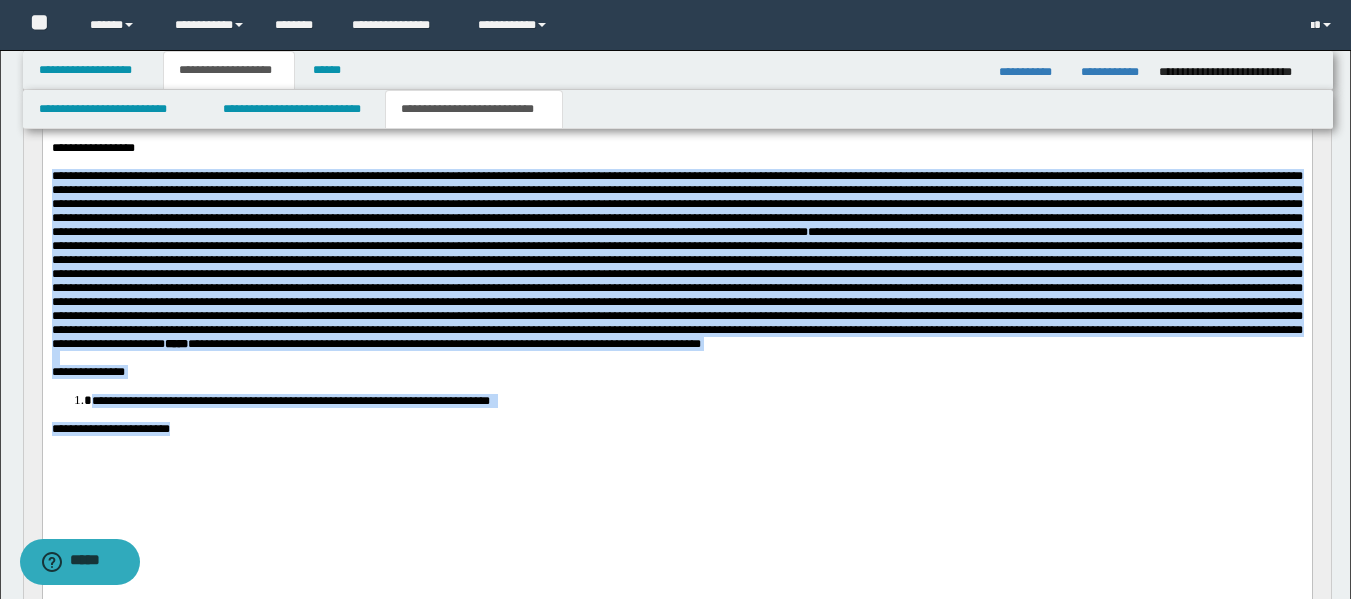 drag, startPoint x: 212, startPoint y: 486, endPoint x: 80, endPoint y: 225, distance: 292.48077 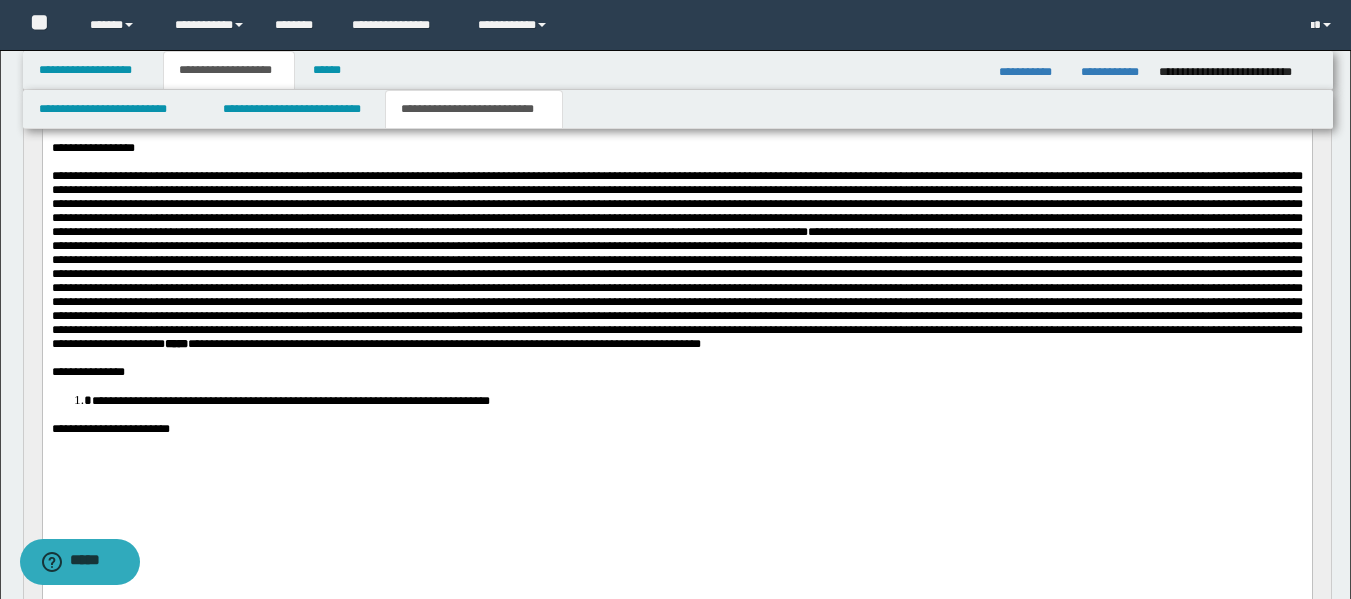 click on "**********" at bounding box center (578, 344) 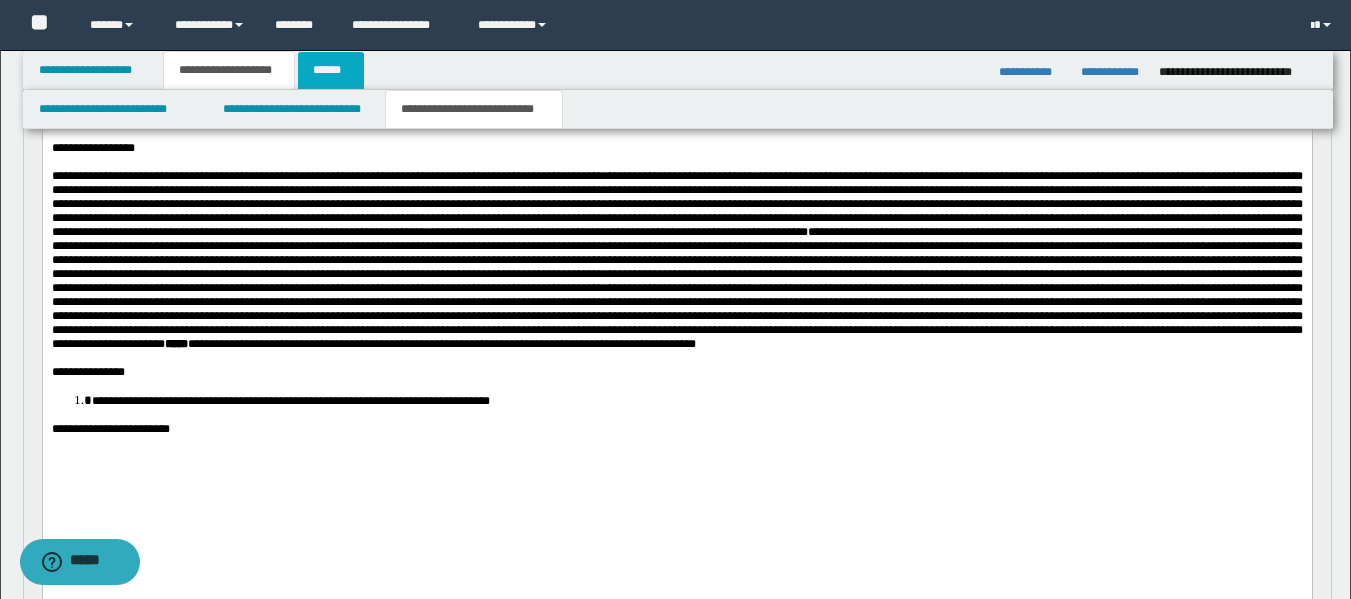 click on "******" at bounding box center [331, 70] 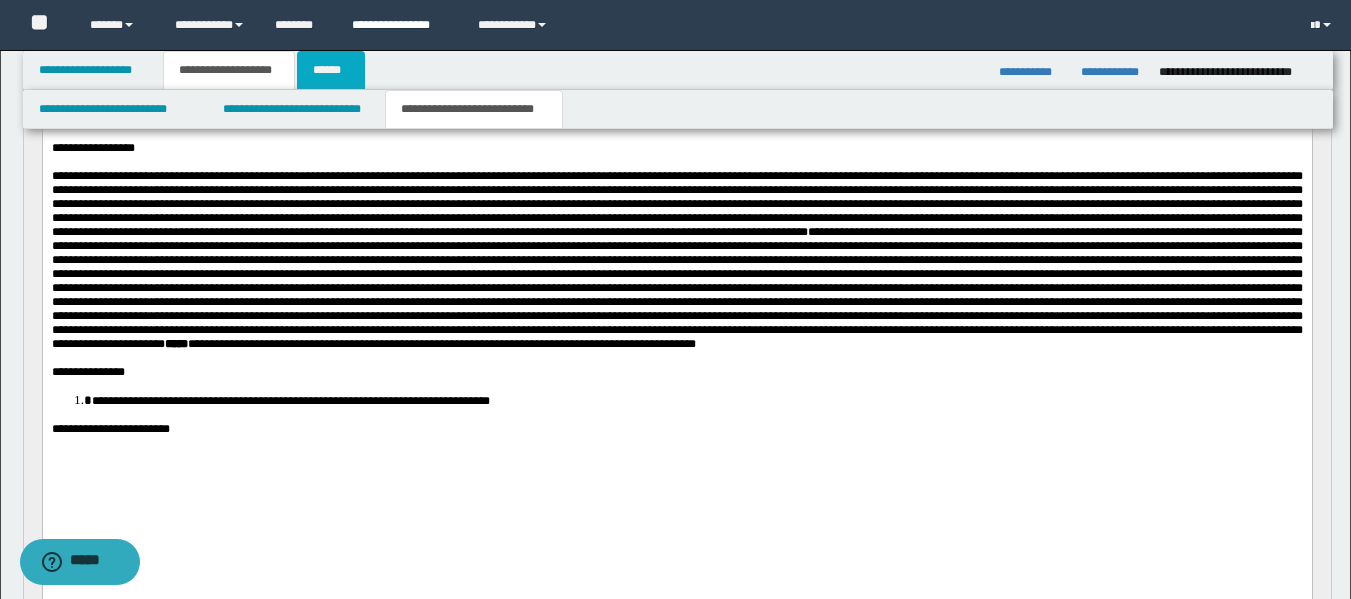 scroll, scrollTop: 0, scrollLeft: 0, axis: both 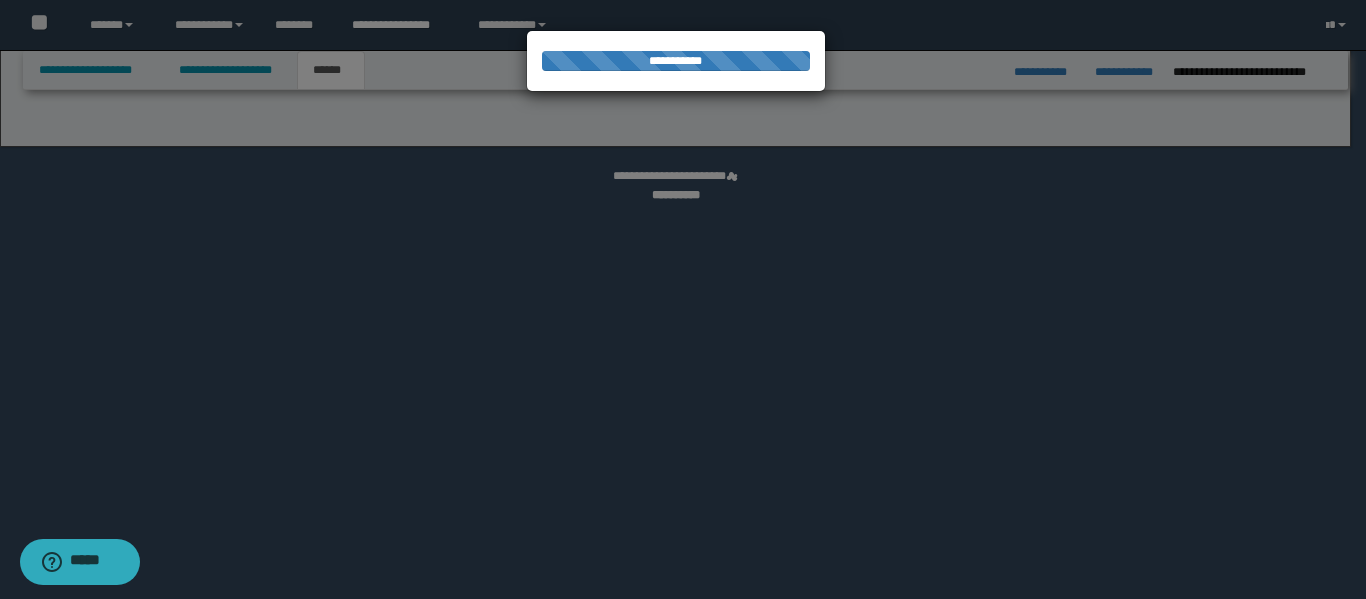 select on "*" 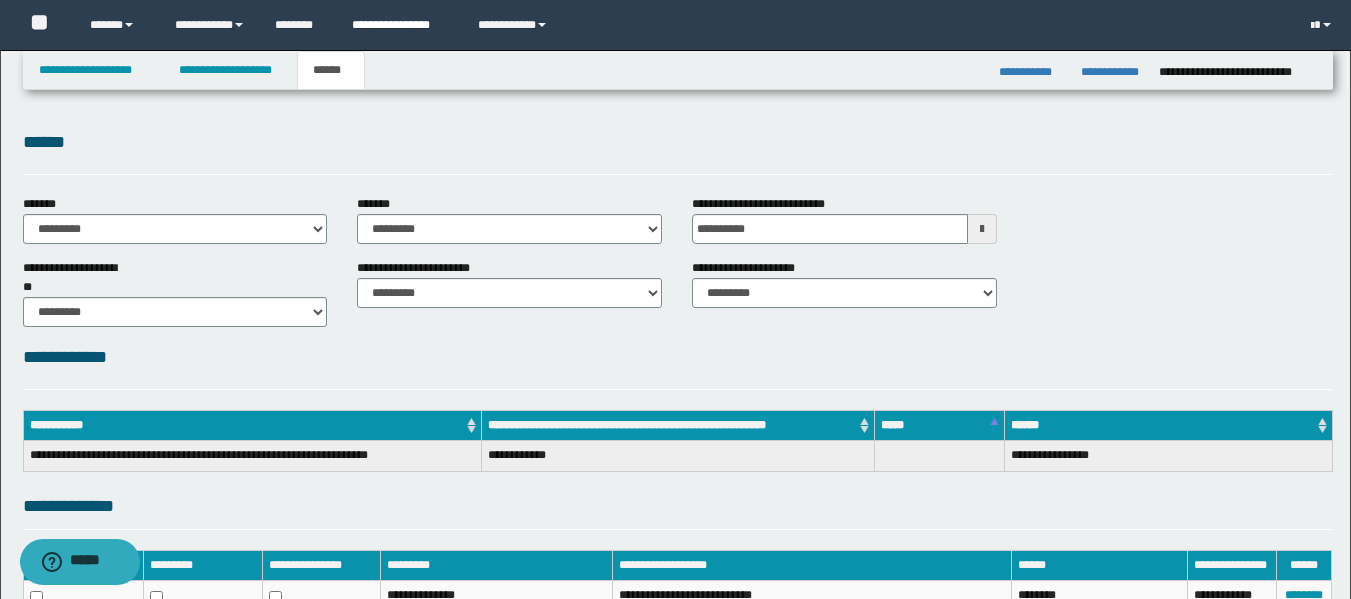 scroll, scrollTop: 0, scrollLeft: 0, axis: both 